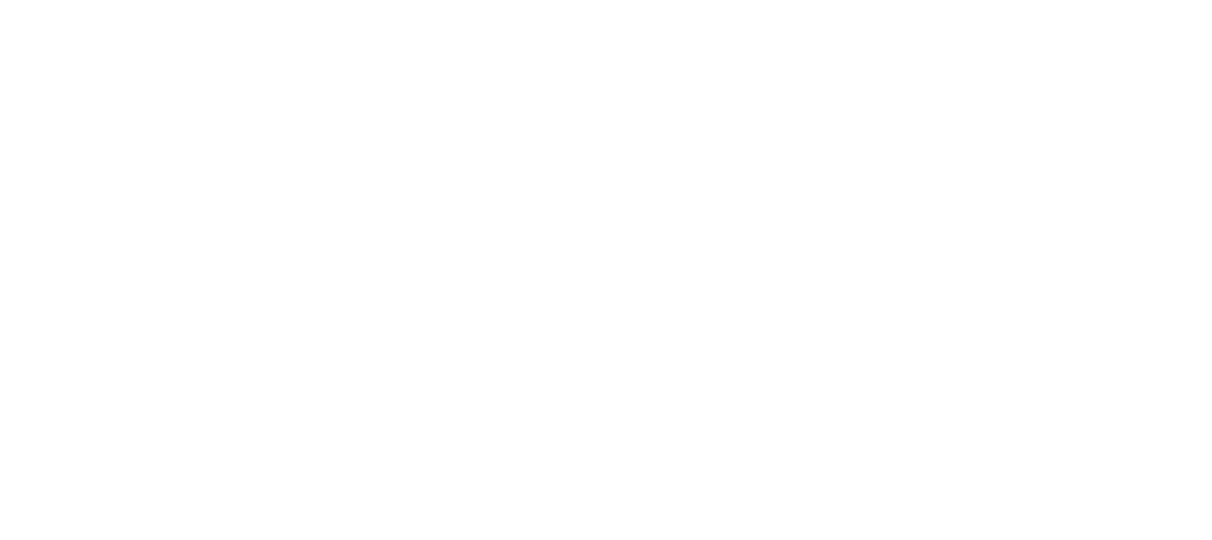 scroll, scrollTop: 0, scrollLeft: 0, axis: both 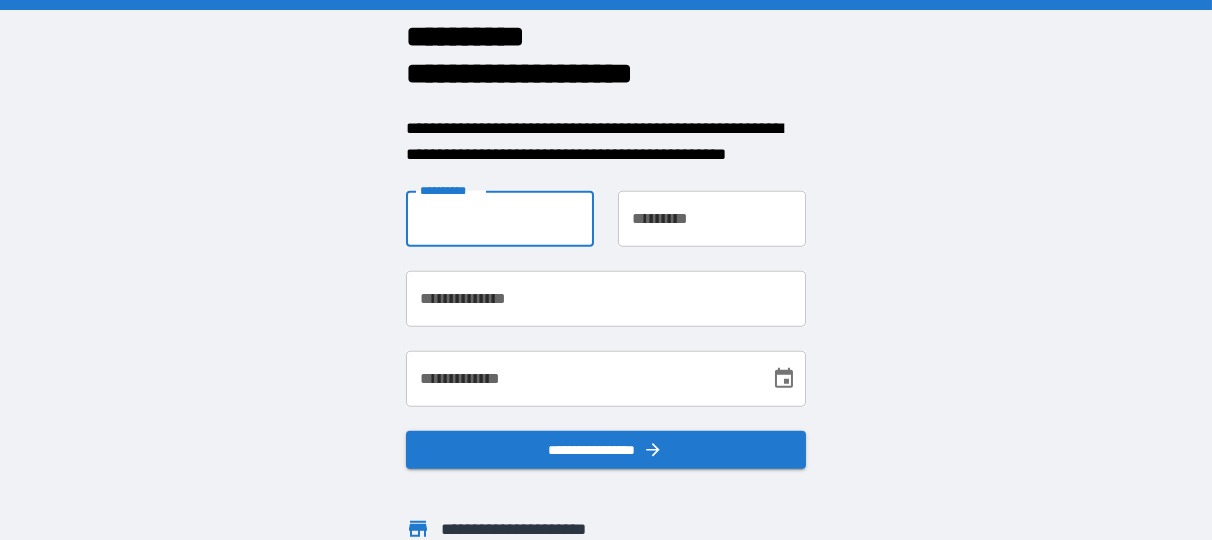 click on "**********" at bounding box center (500, 219) 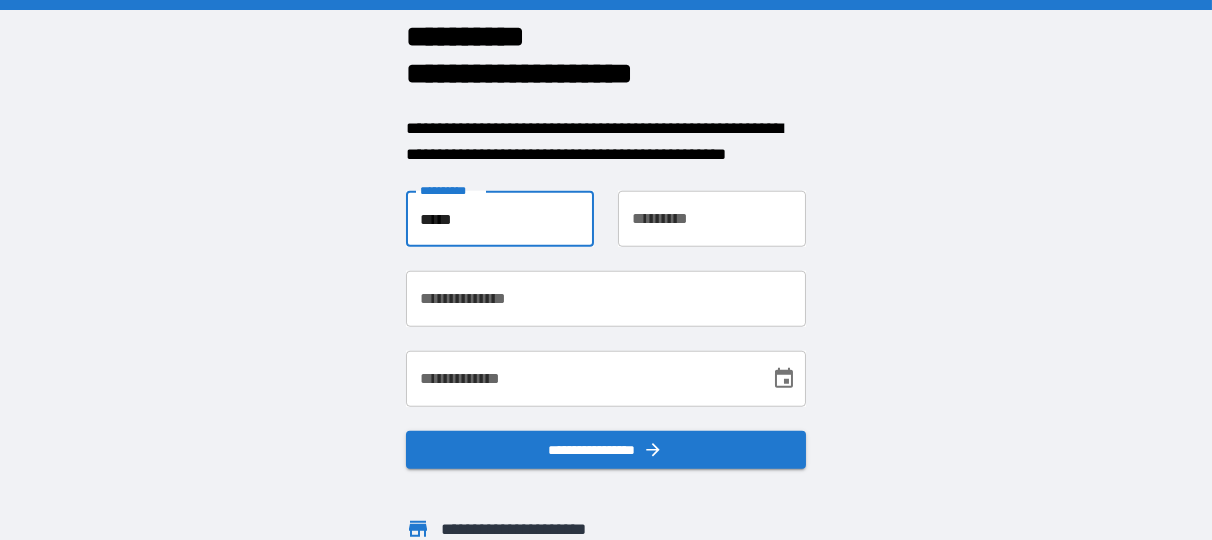 type on "**********" 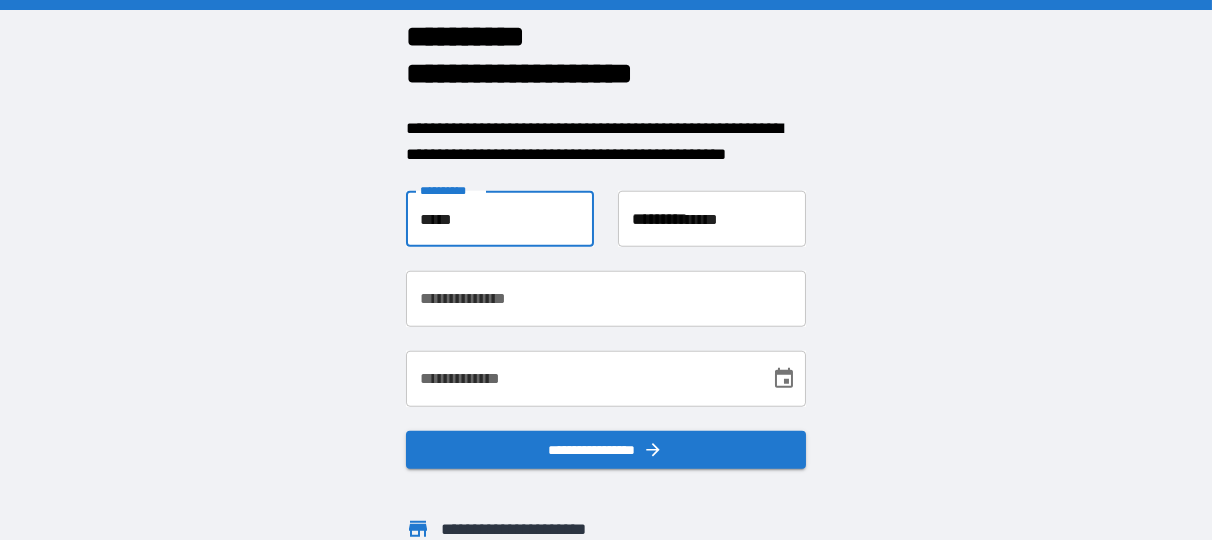 type on "**********" 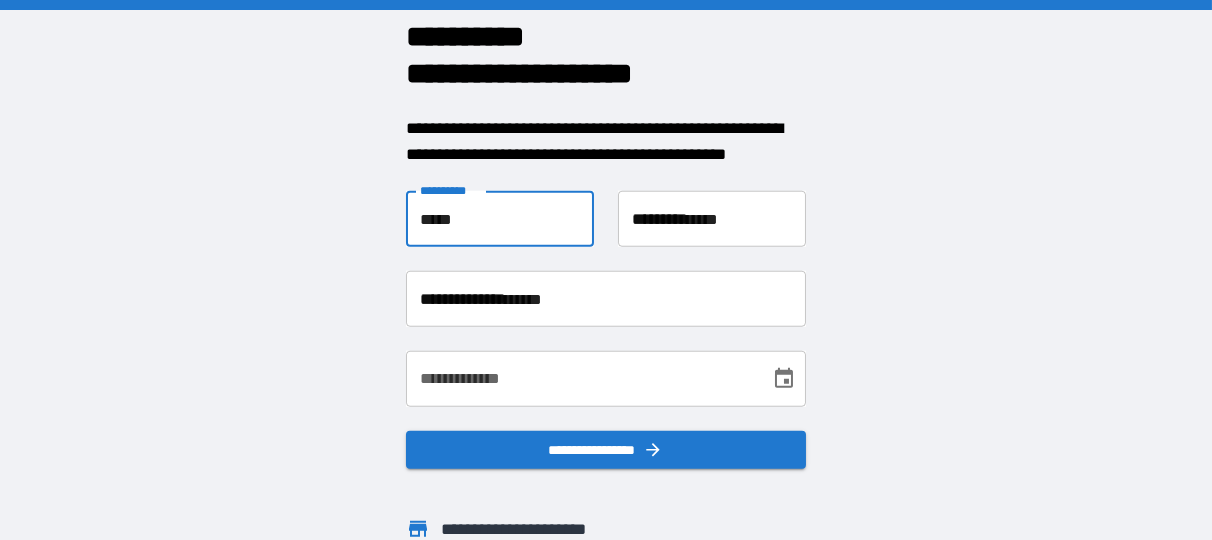 type on "**********" 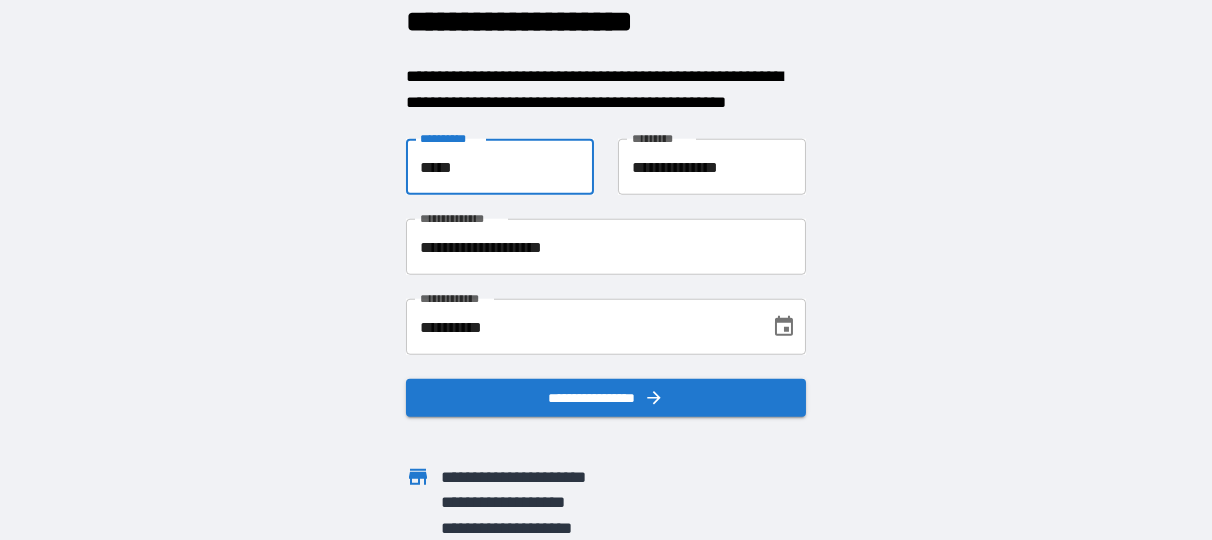 scroll, scrollTop: 78, scrollLeft: 0, axis: vertical 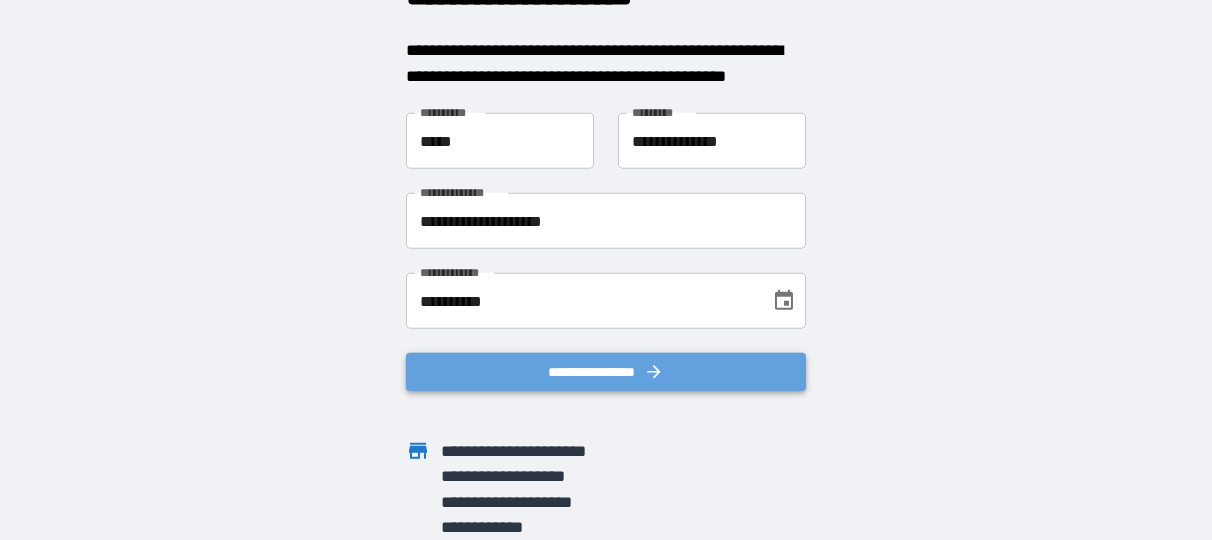 click on "**********" at bounding box center (606, 371) 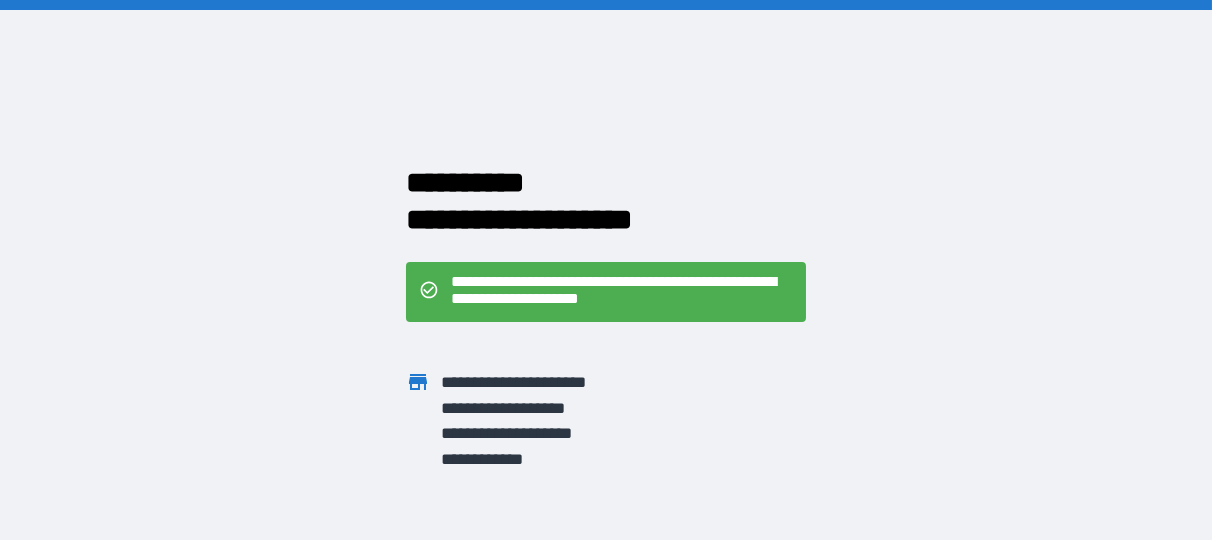 scroll, scrollTop: 0, scrollLeft: 0, axis: both 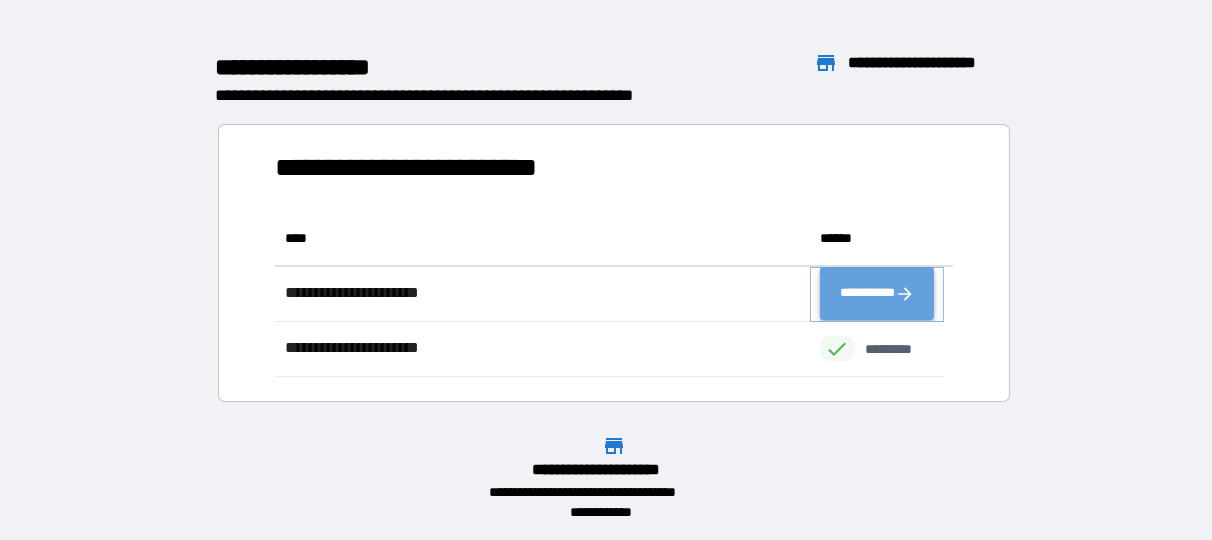 click on "**********" at bounding box center [877, 293] 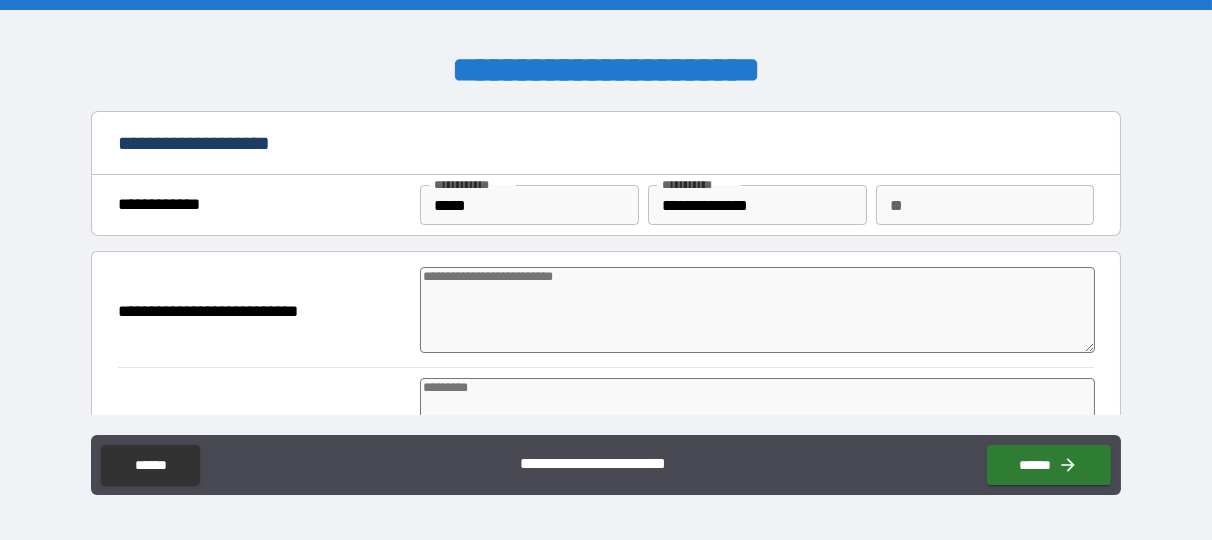 type on "*" 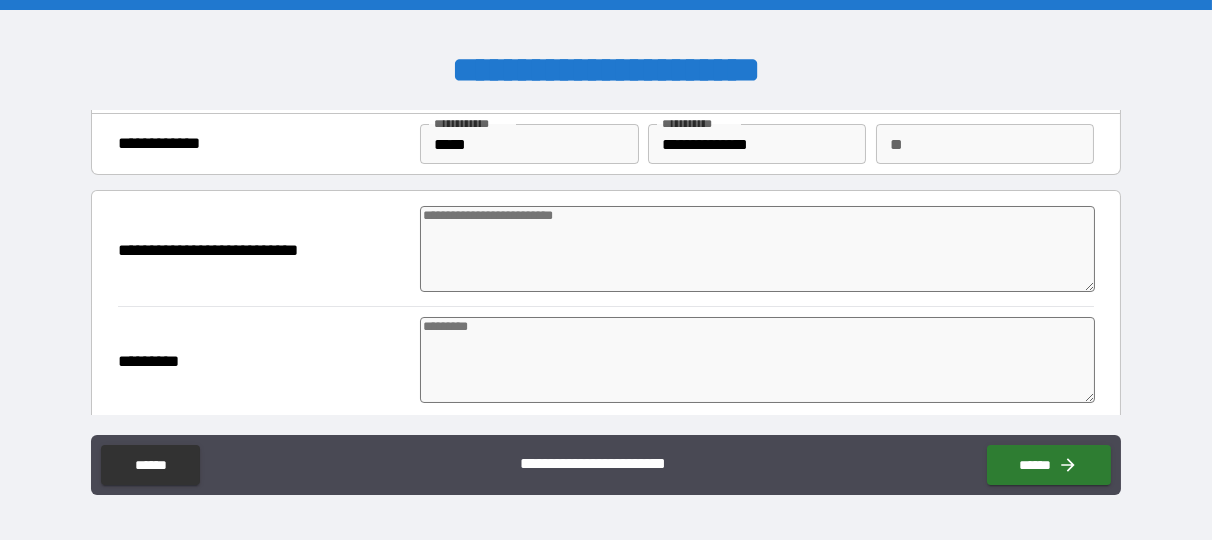 scroll, scrollTop: 100, scrollLeft: 0, axis: vertical 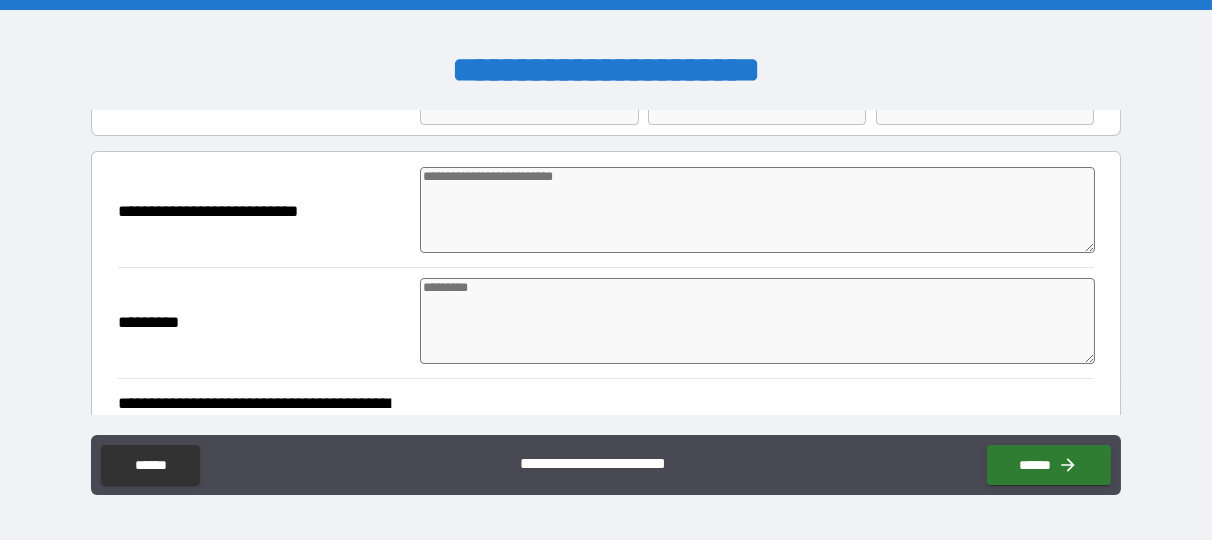 click at bounding box center [757, 210] 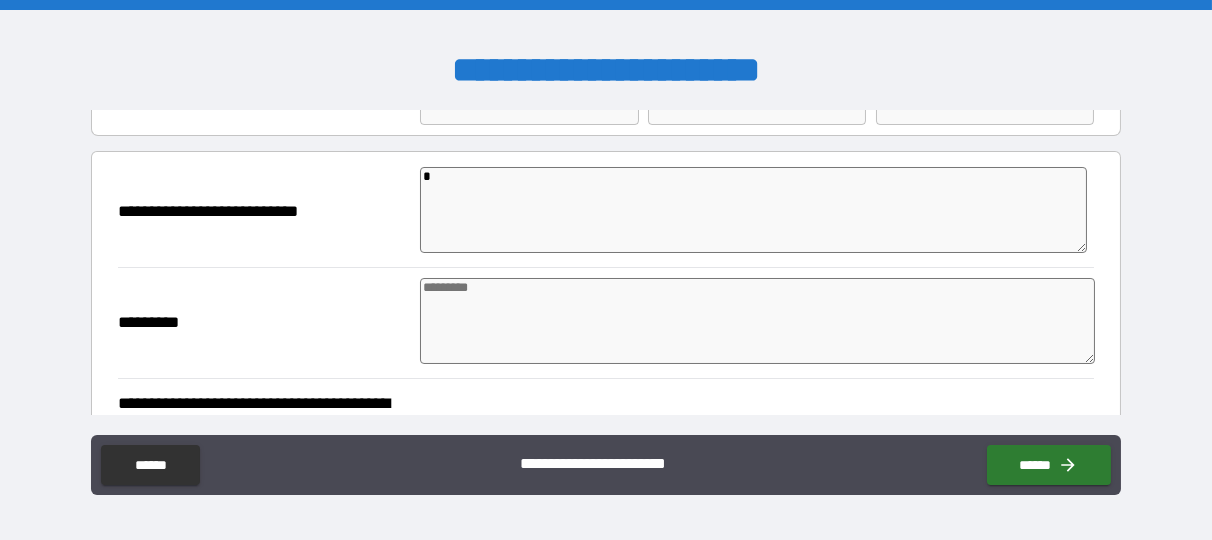 type on "*" 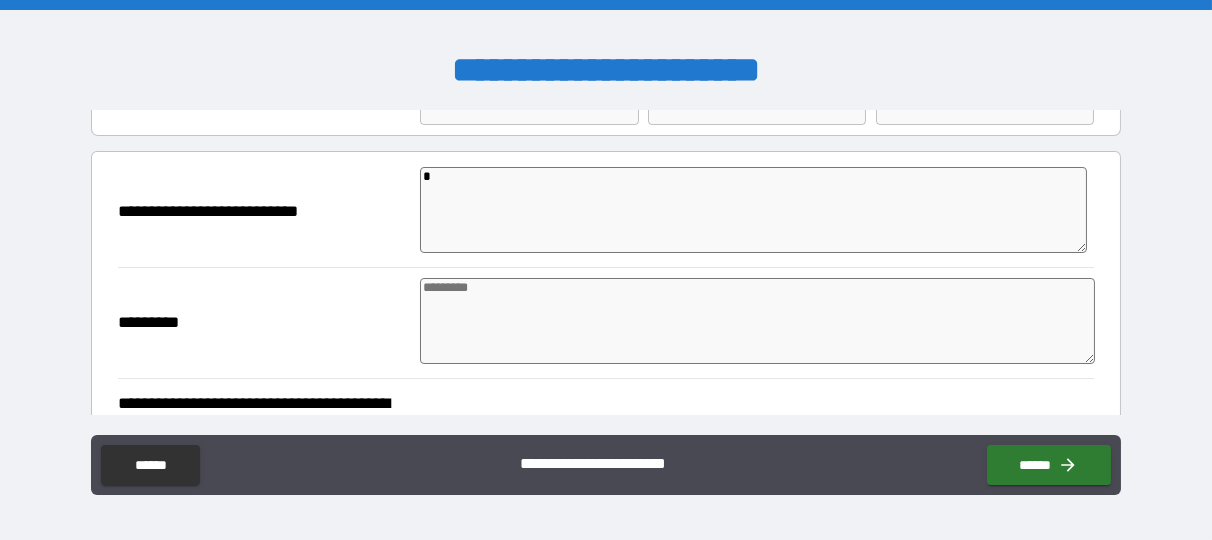 type on "*" 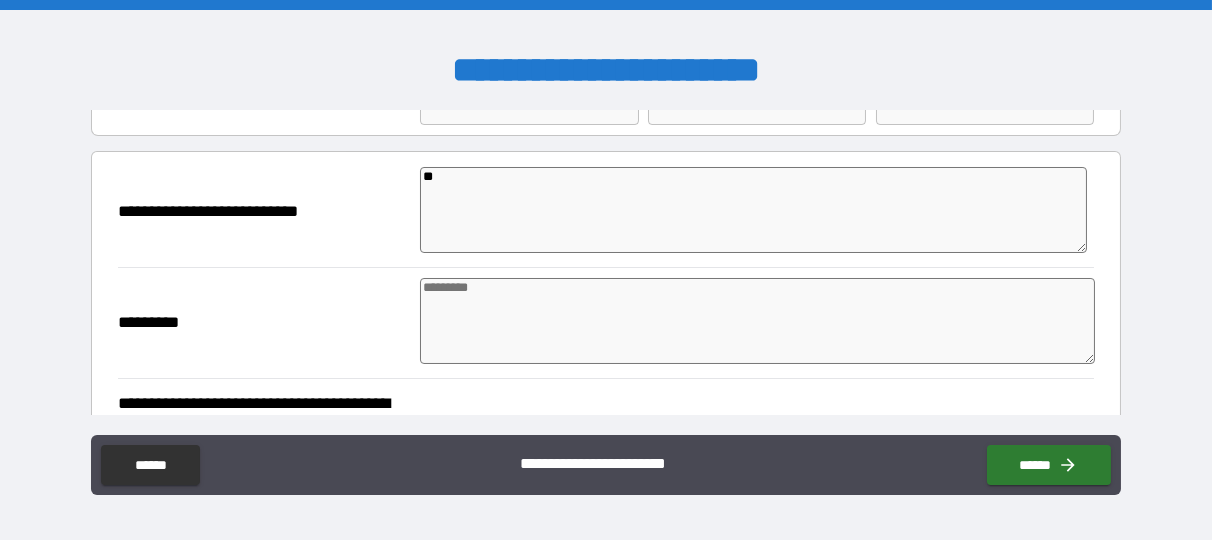 type on "*" 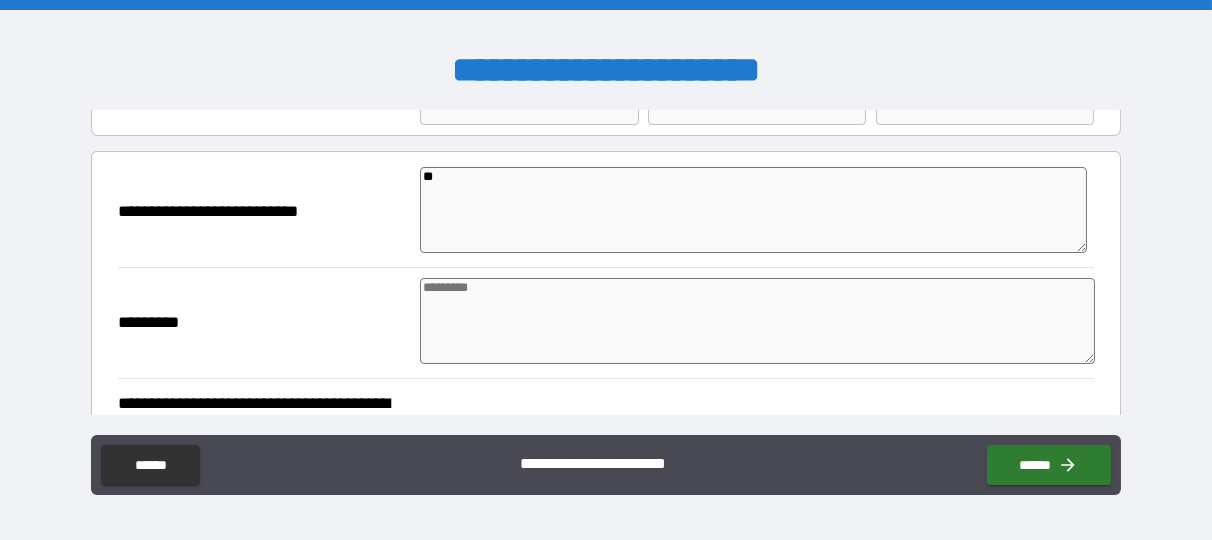 type on "*" 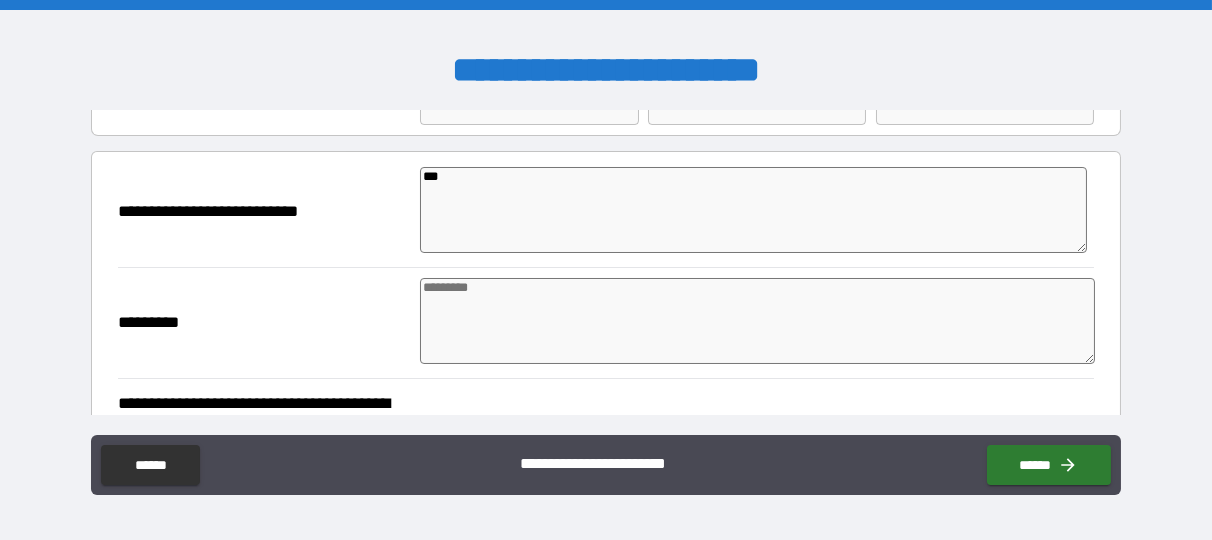 type on "*" 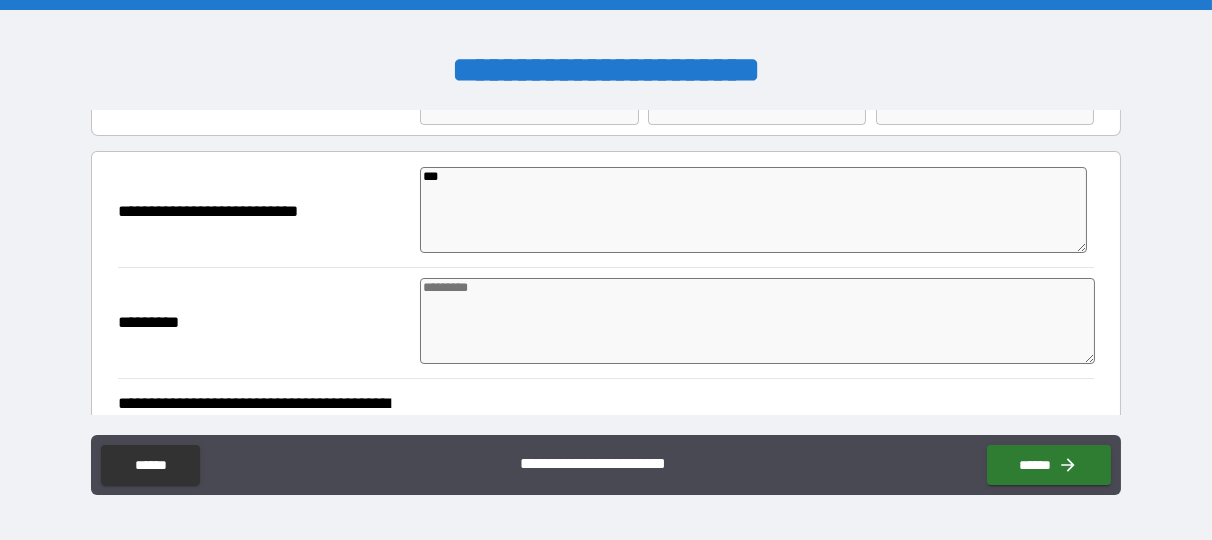 type on "*" 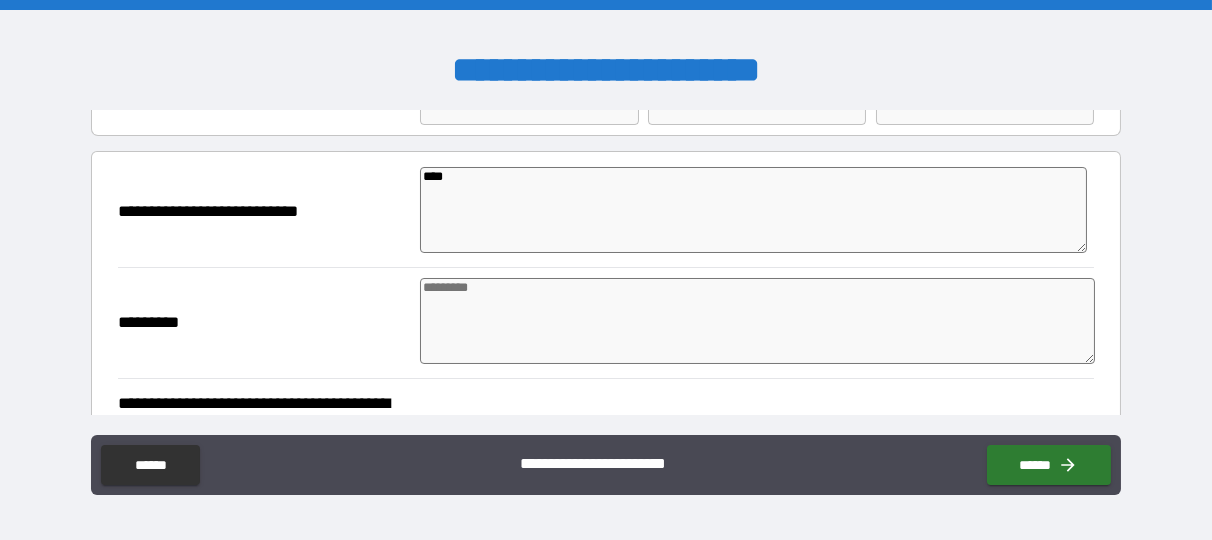 type on "*" 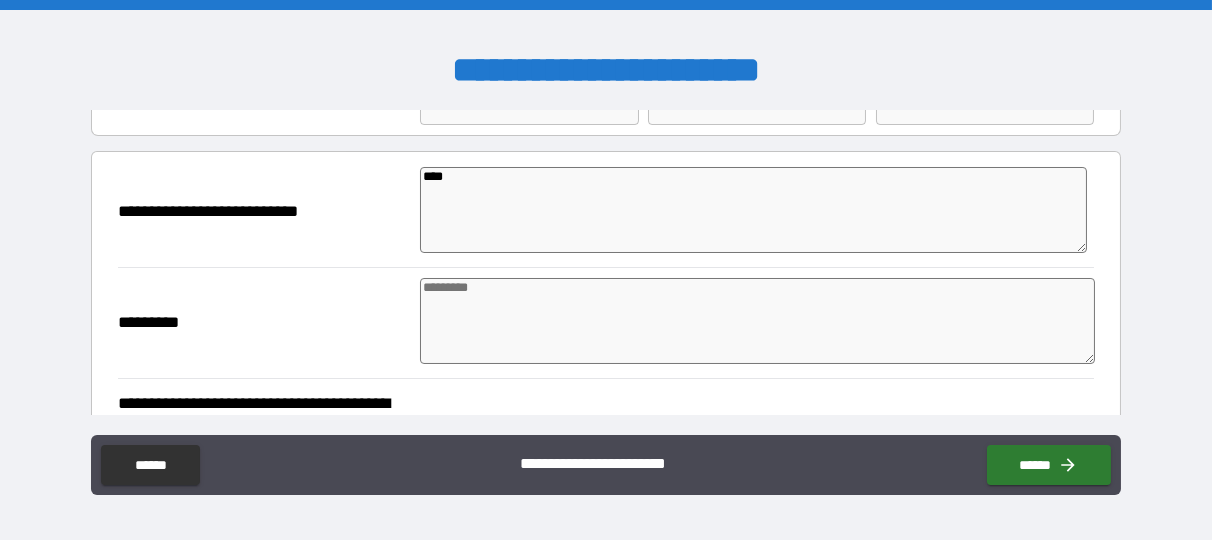 type on "*" 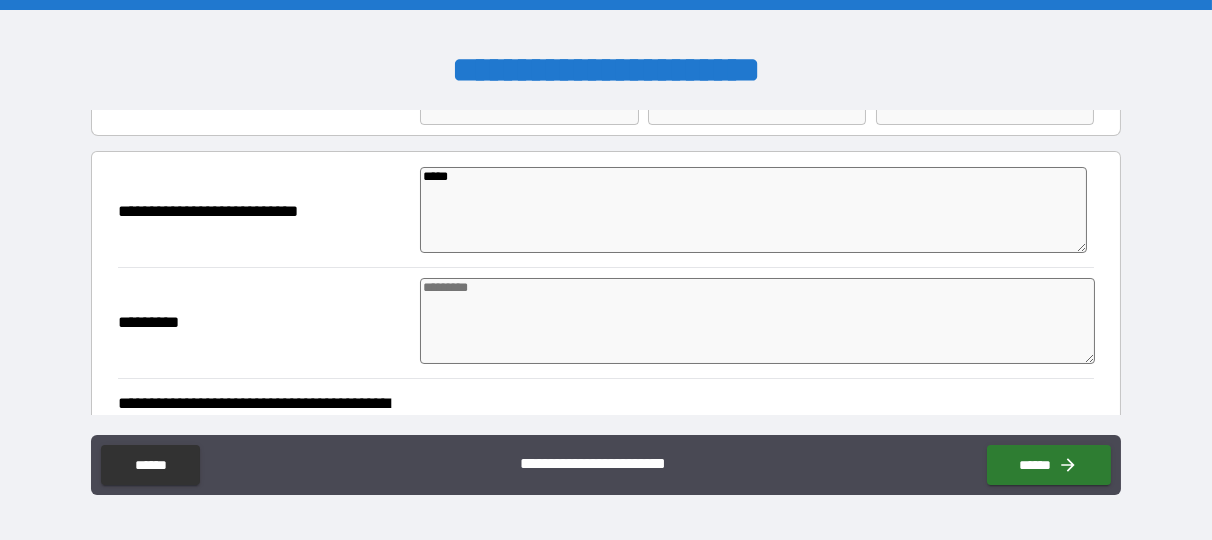 type on "*" 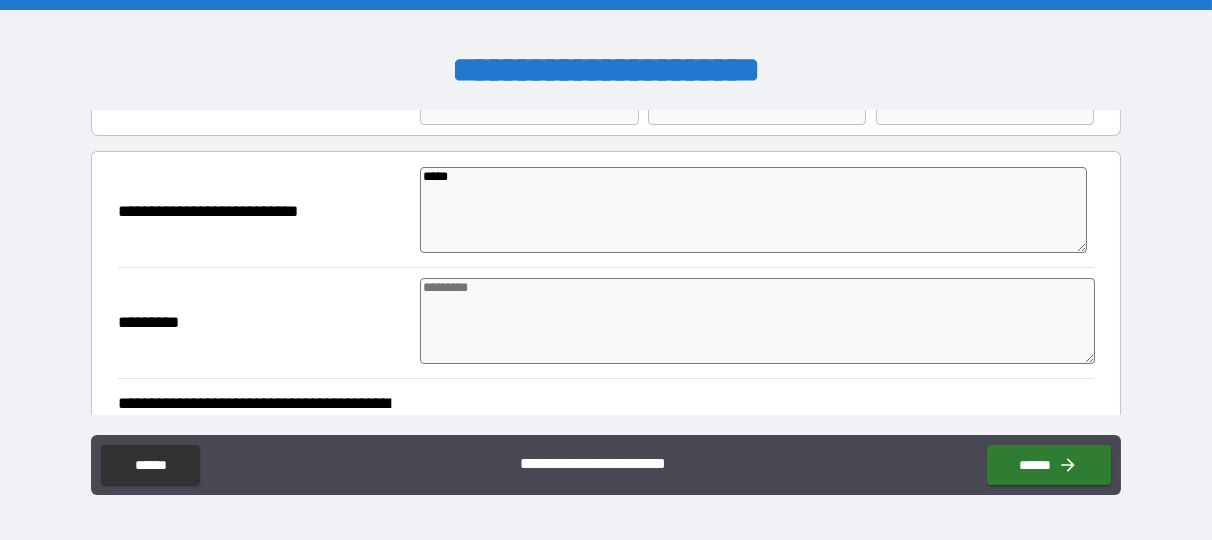 type on "*" 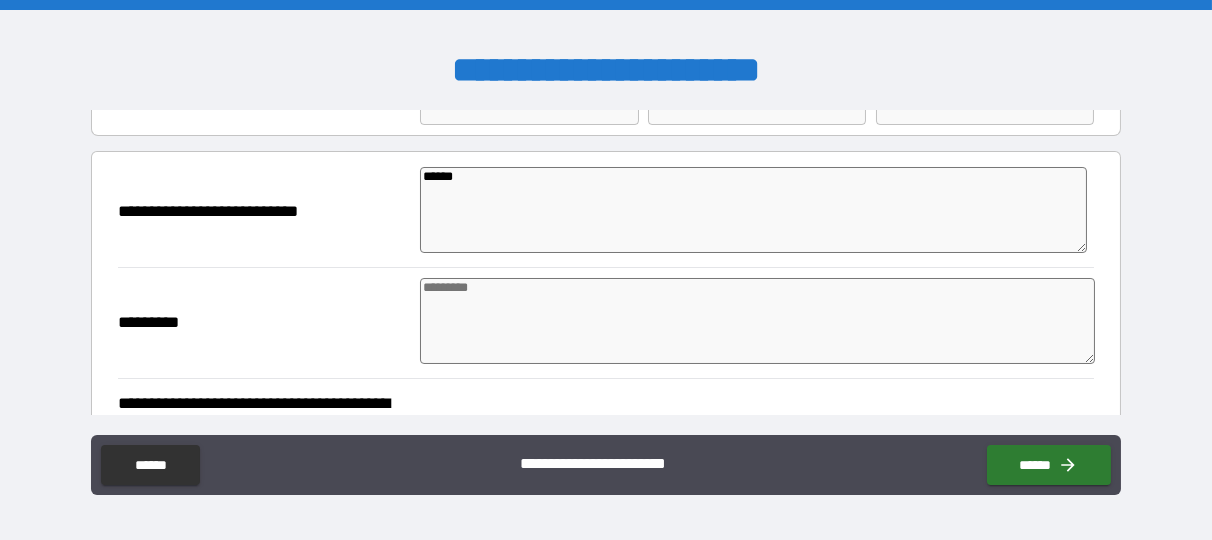 type on "*" 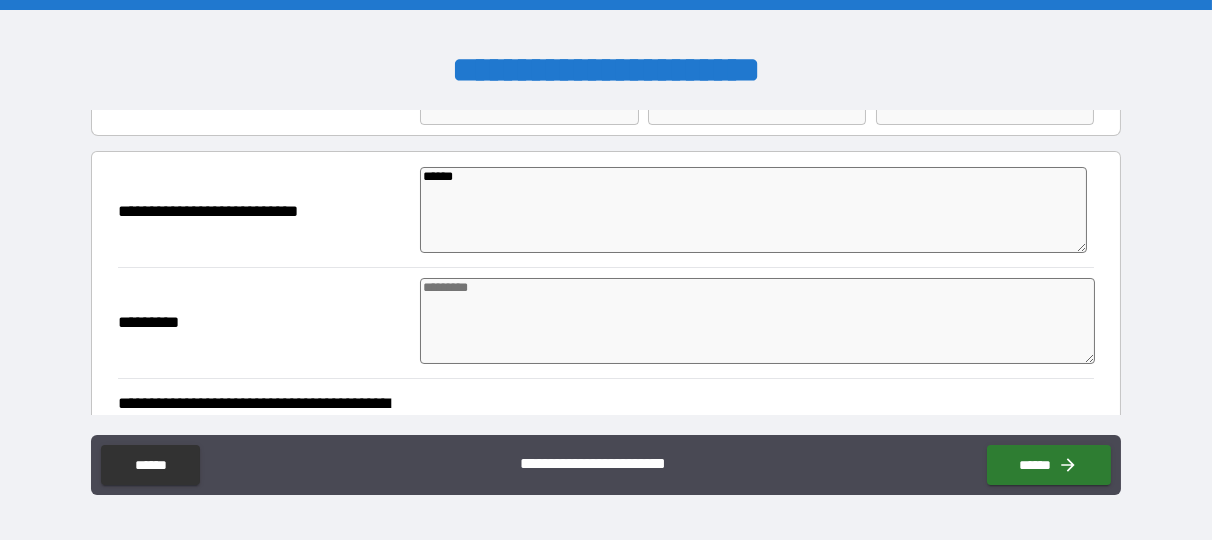 type on "*" 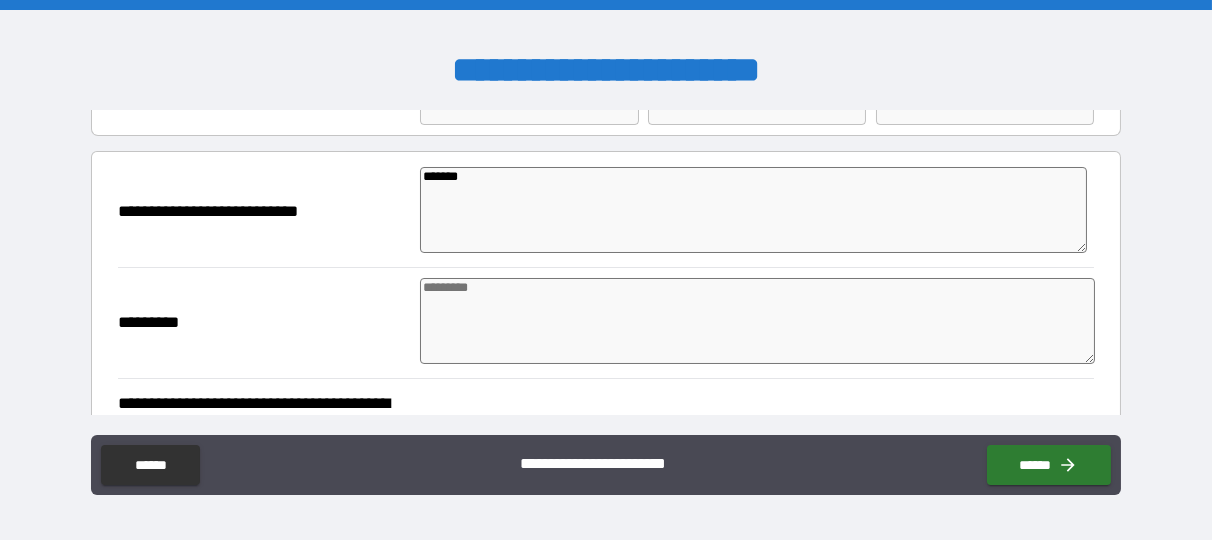 type on "********" 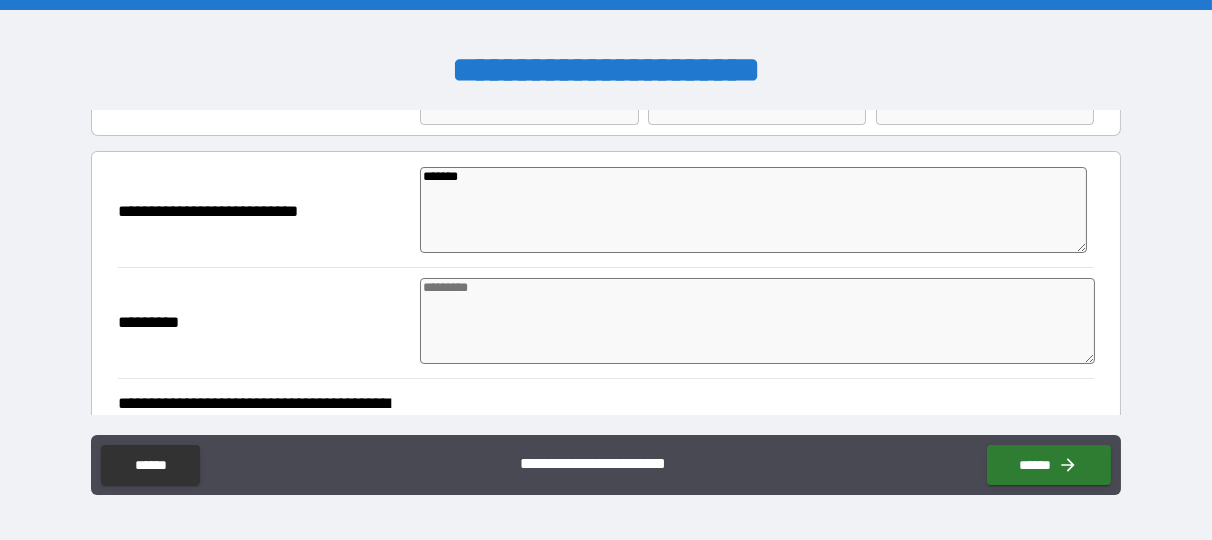 type on "*" 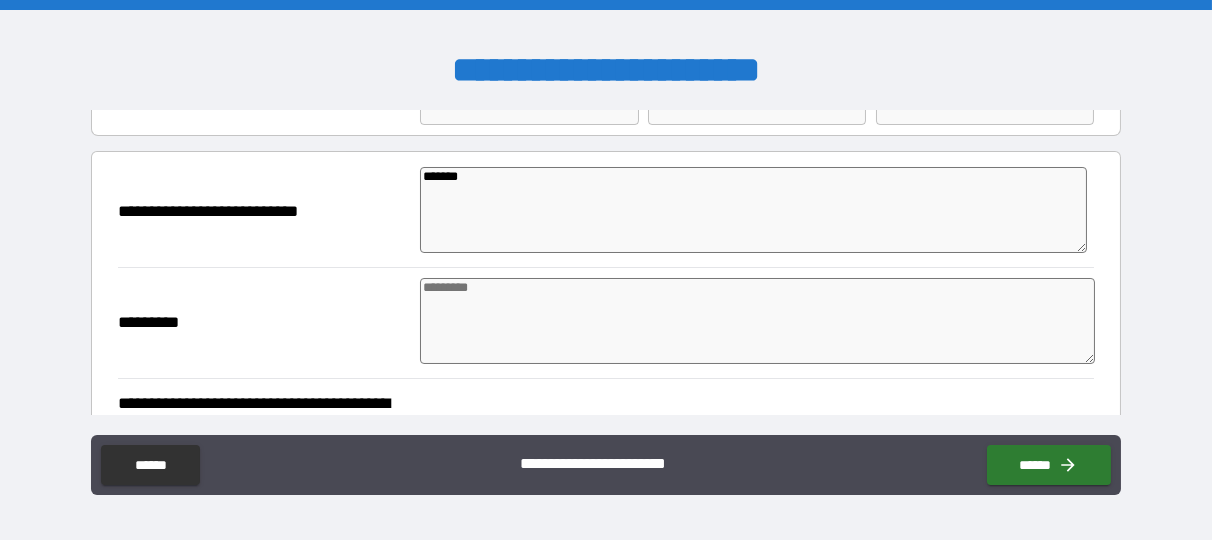 type on "*" 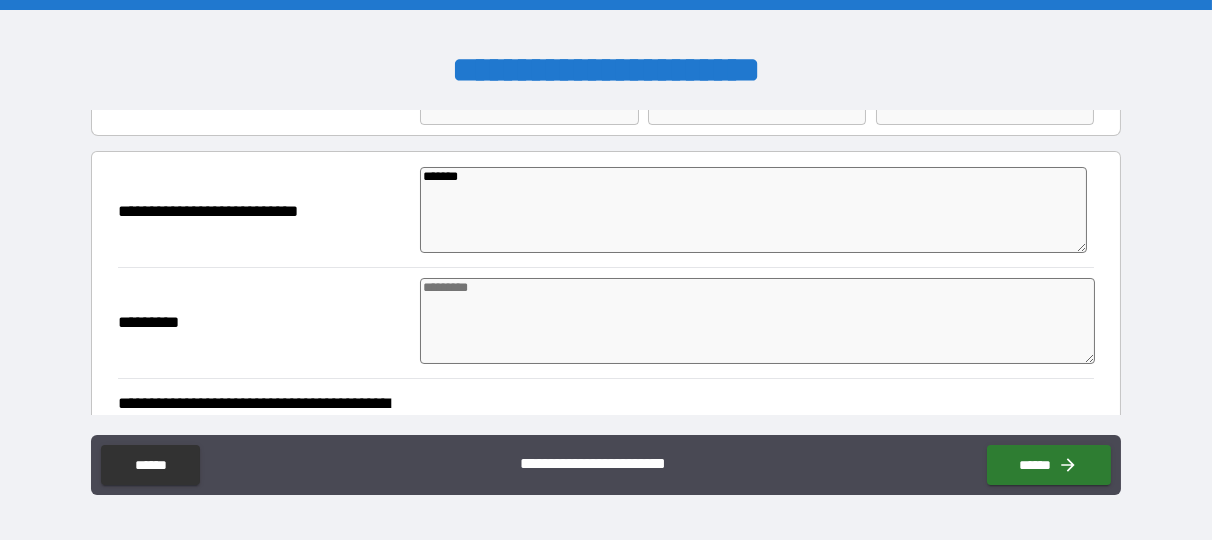 type on "*" 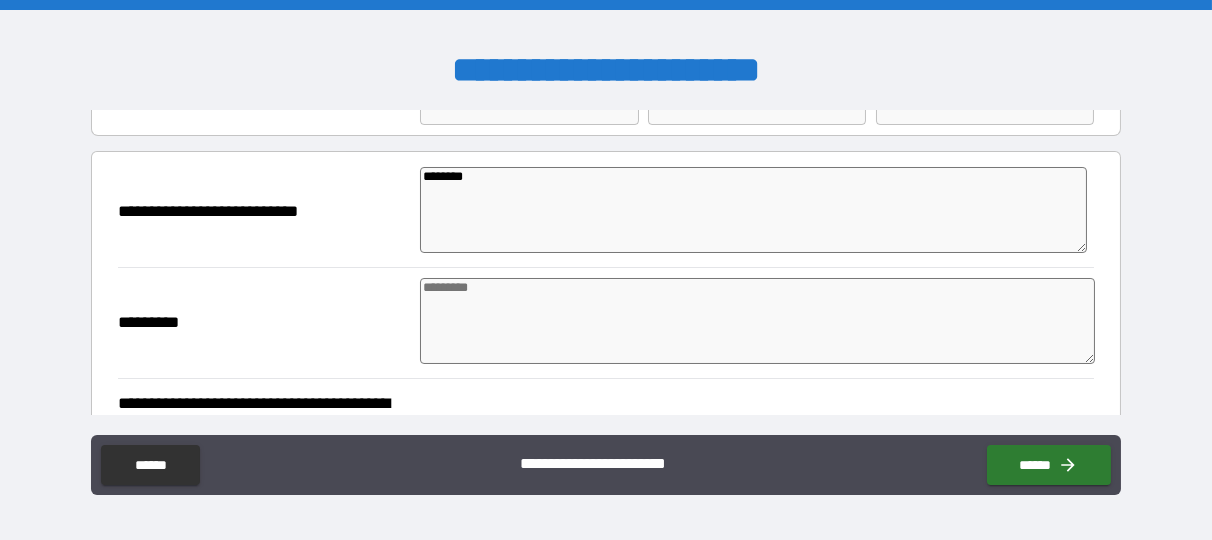 type on "*" 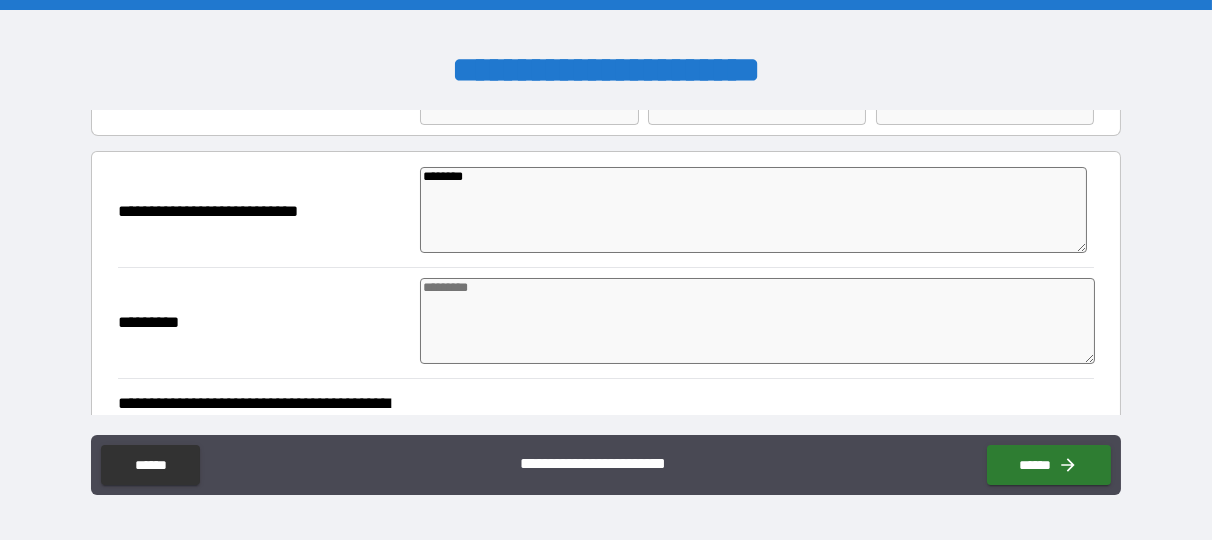type on "*" 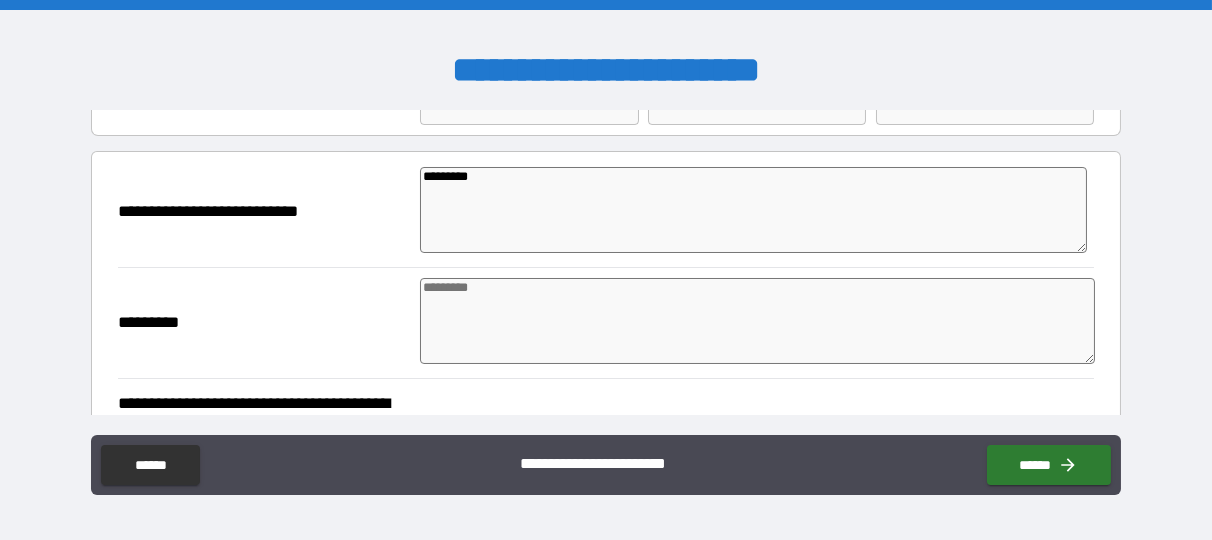 type on "*" 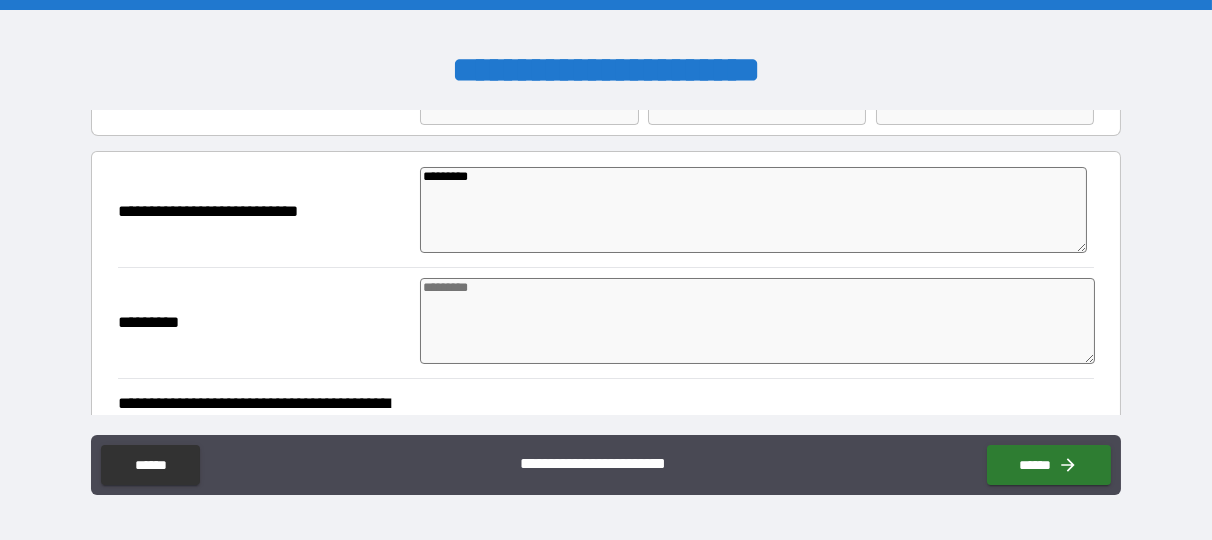type on "*" 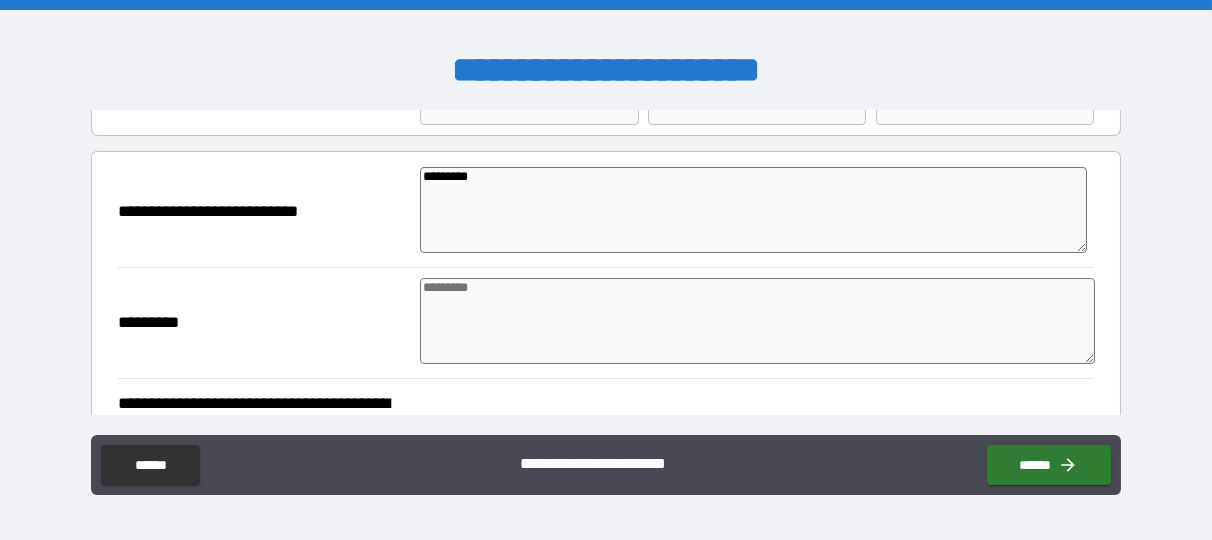 type on "*" 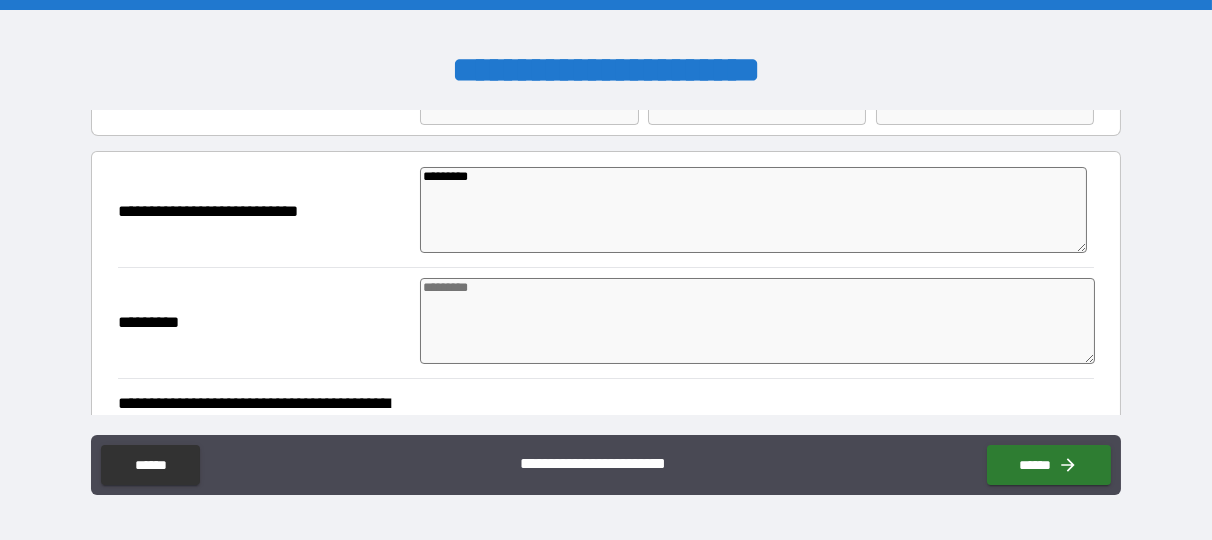 type on "*" 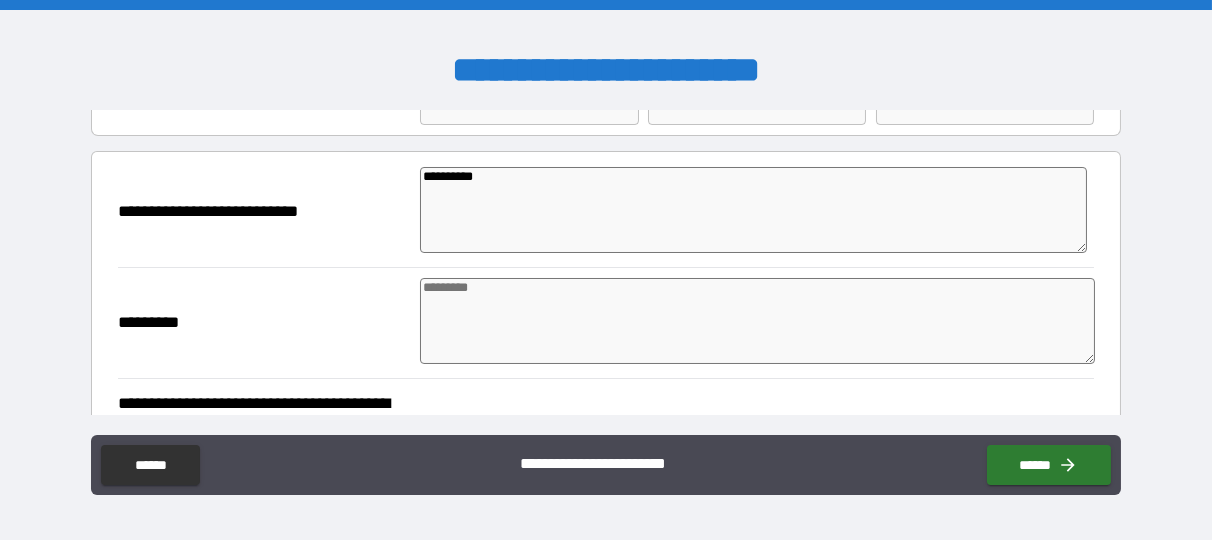 type on "*" 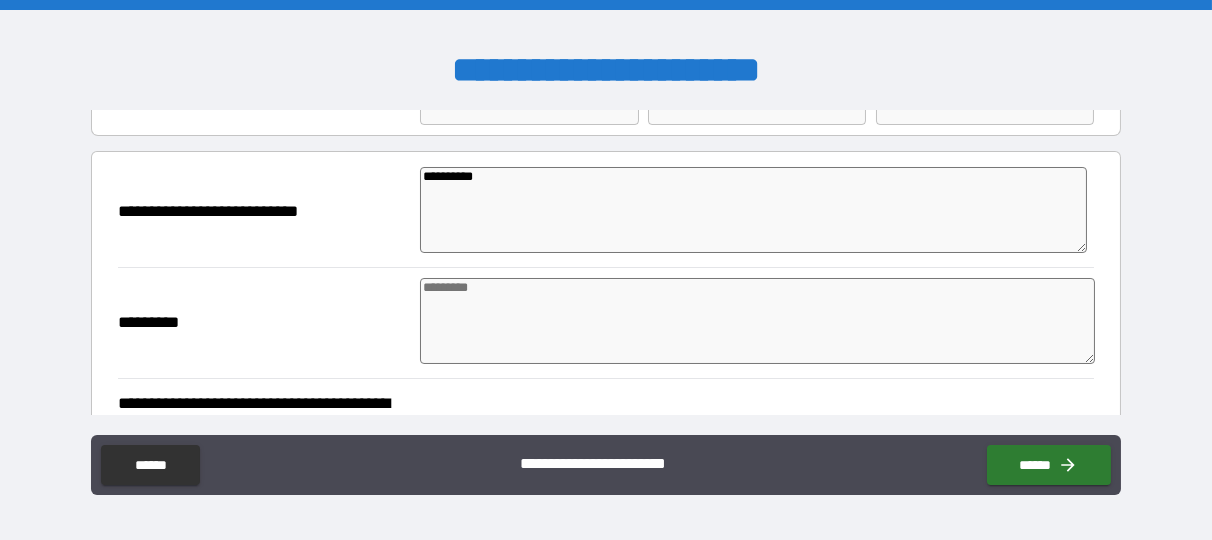 type on "*" 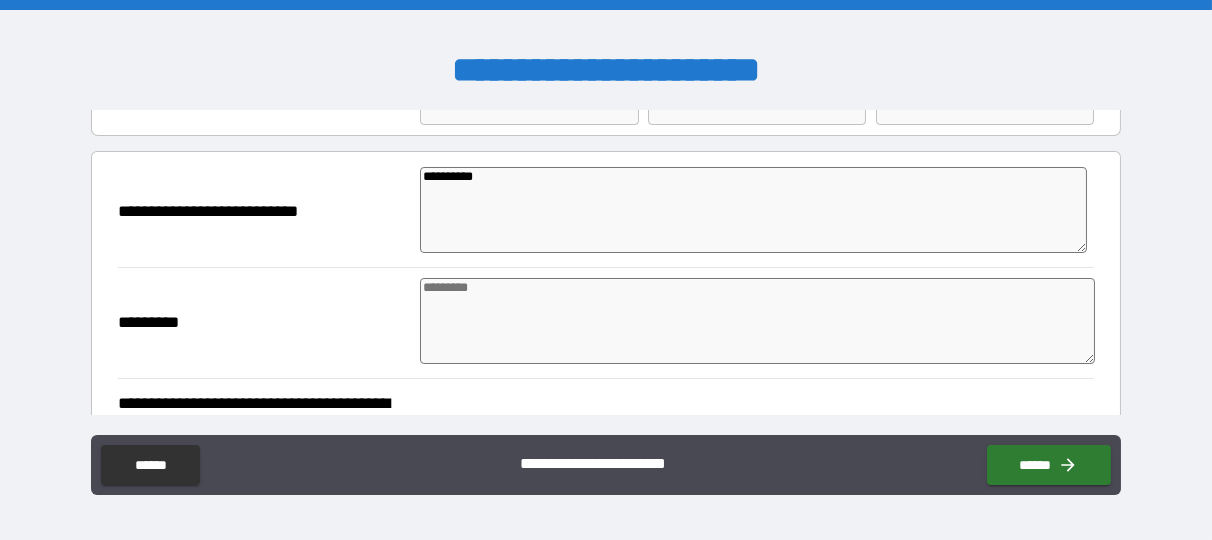 type on "**********" 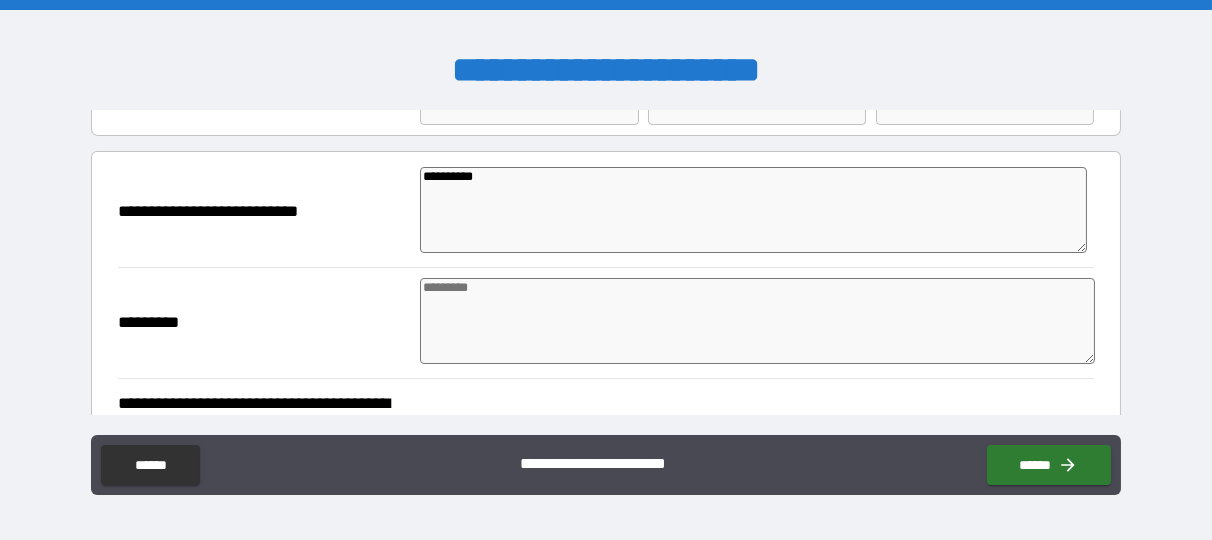 type on "*" 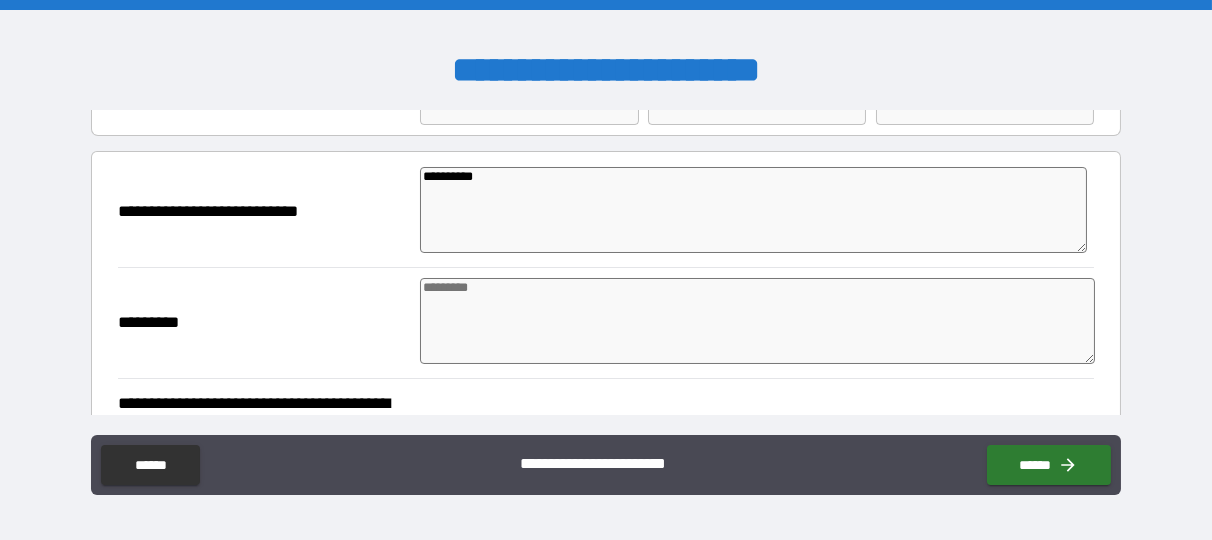 type on "*" 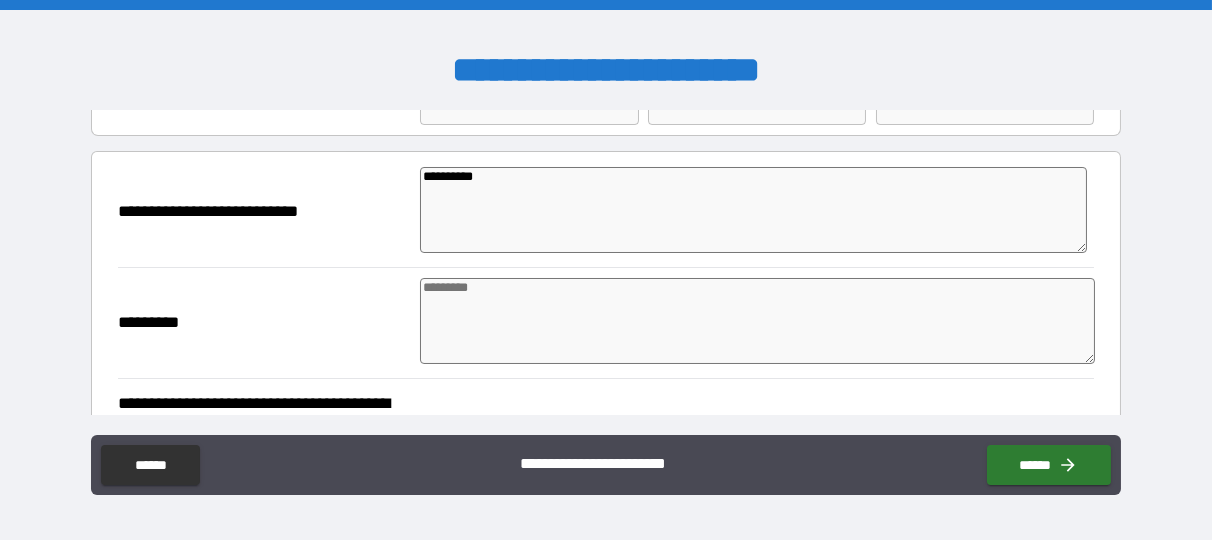 type on "*" 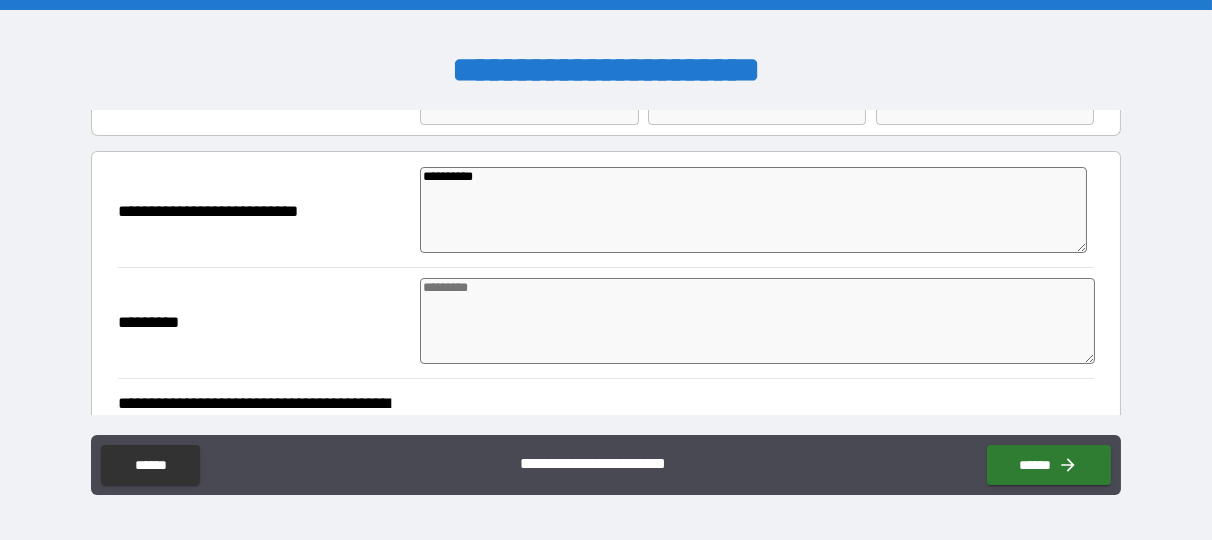 type on "*" 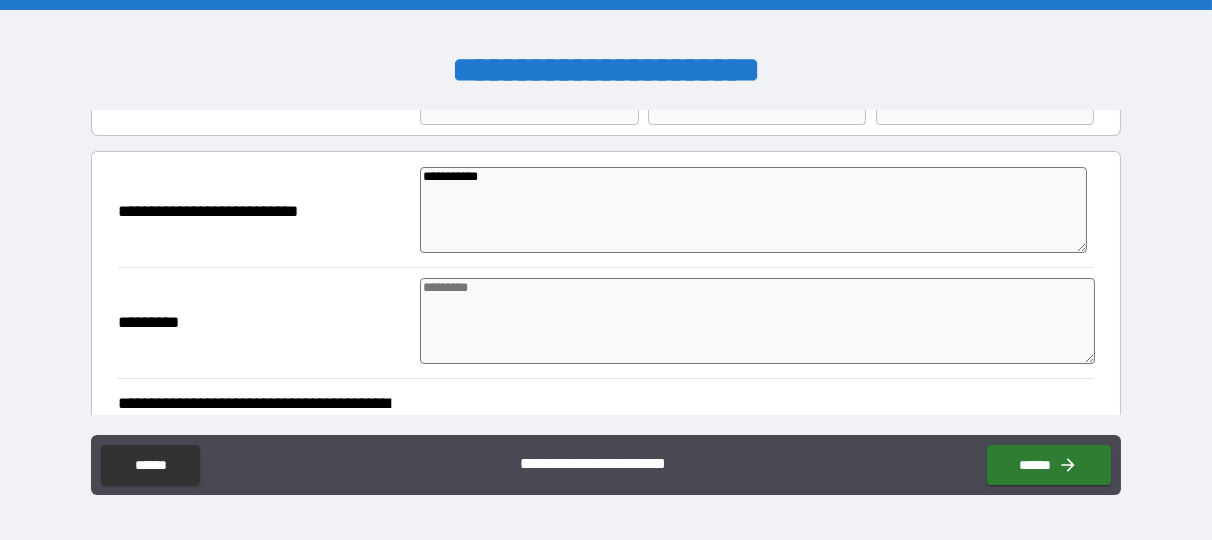 type on "*" 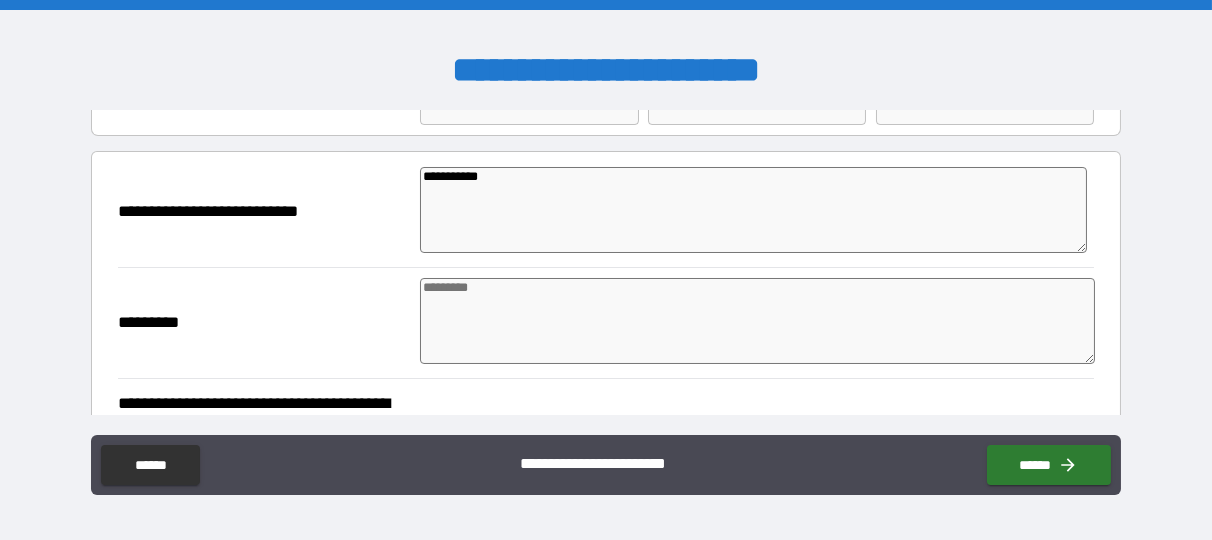 type on "*" 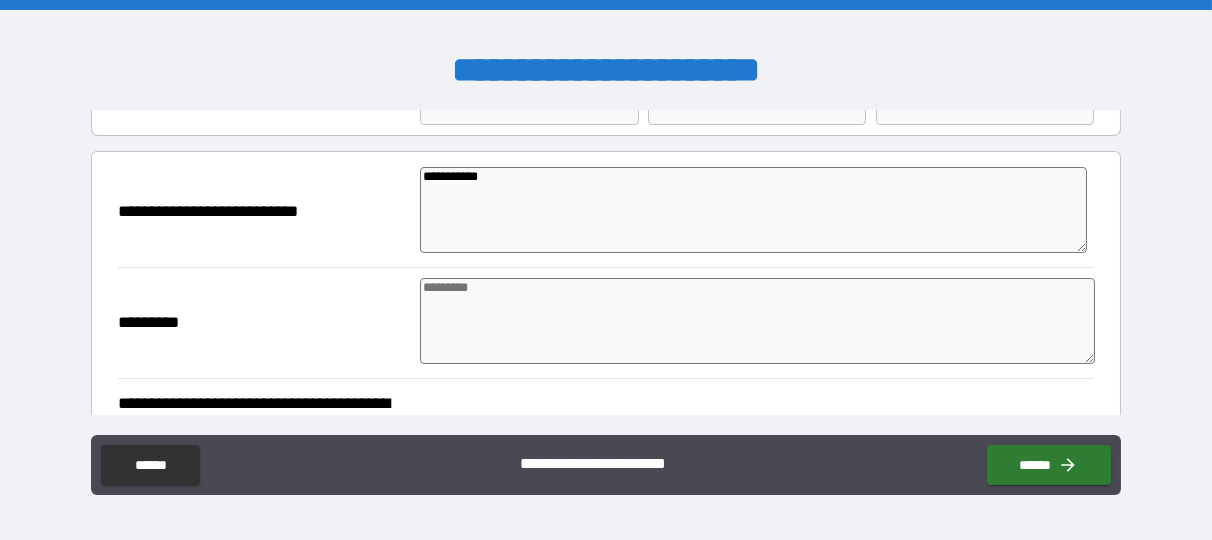 type on "*" 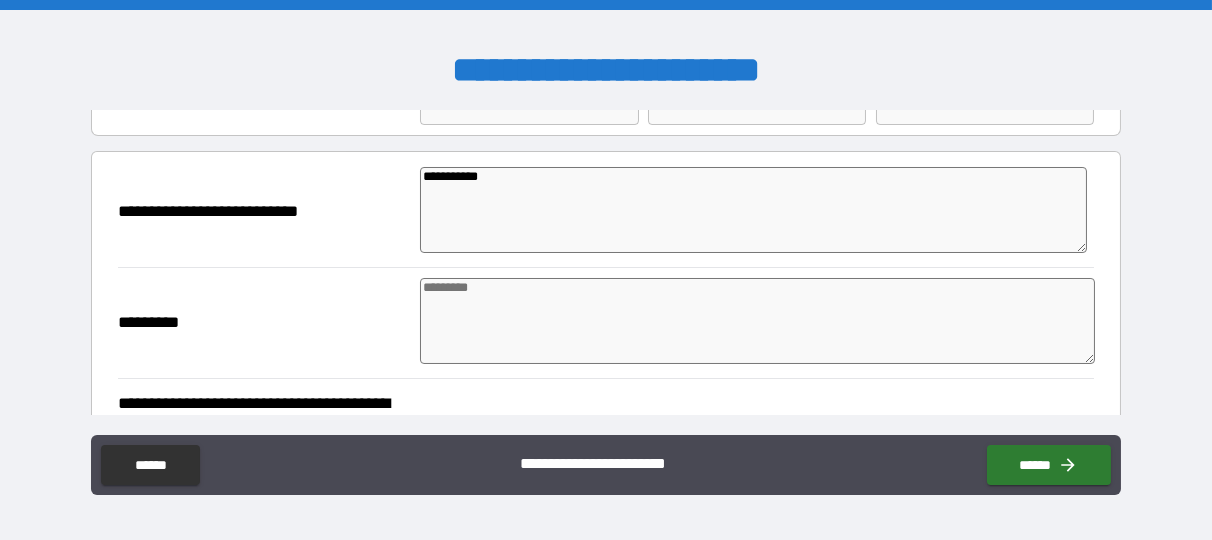 type on "*" 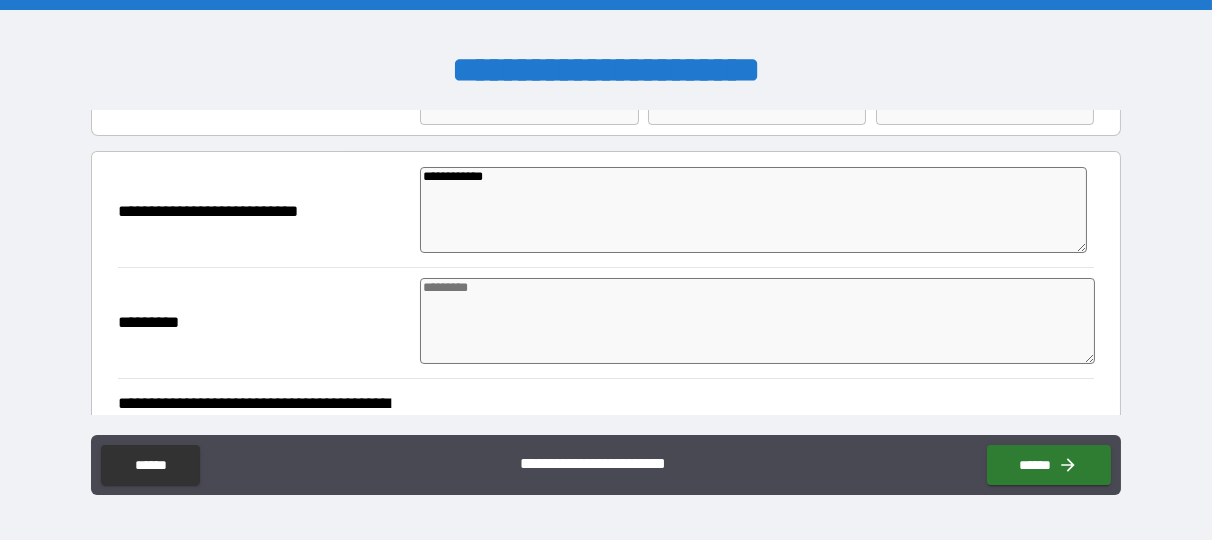 type on "*" 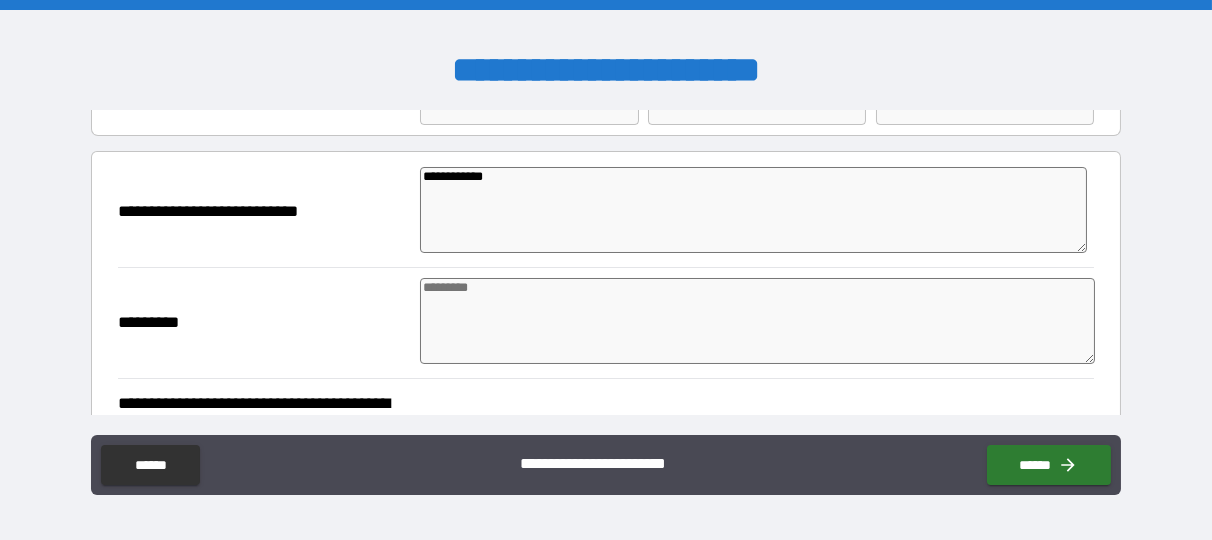 type on "*" 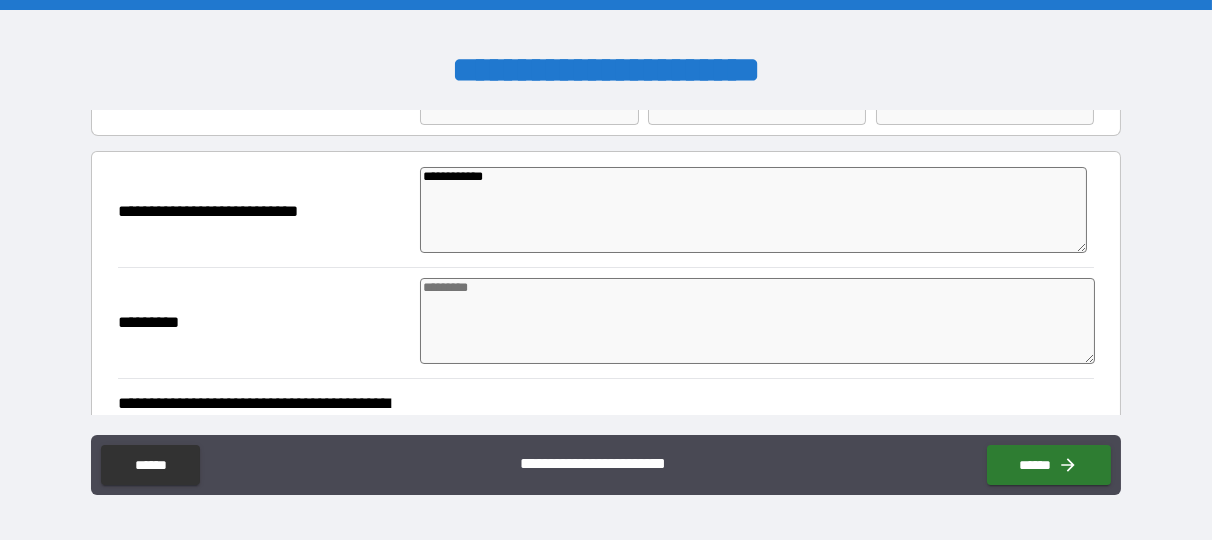 type on "*" 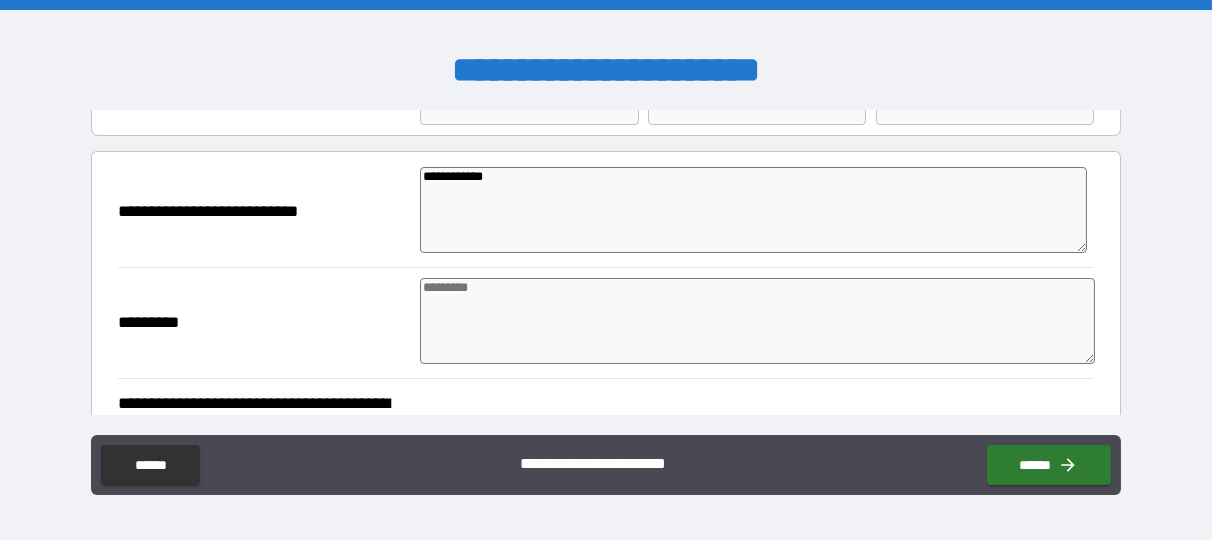 type on "*" 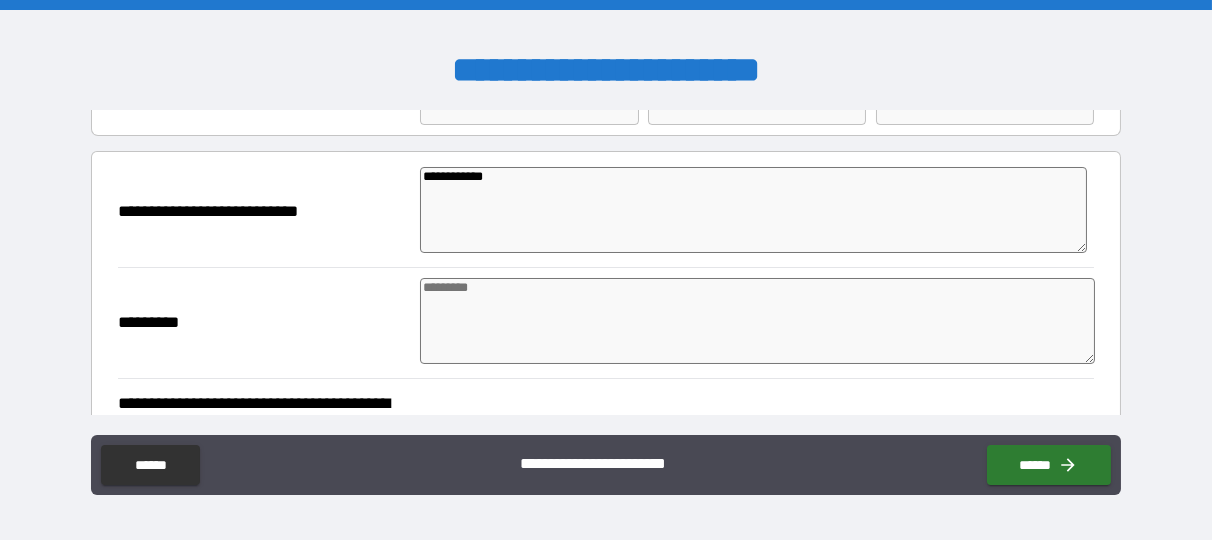 type on "*" 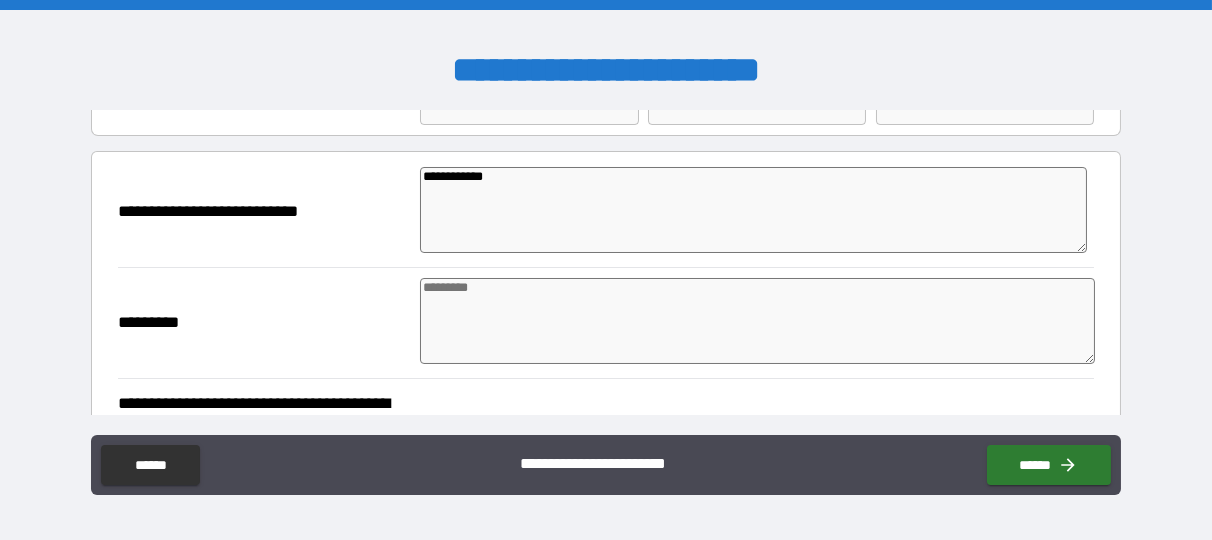 type on "*" 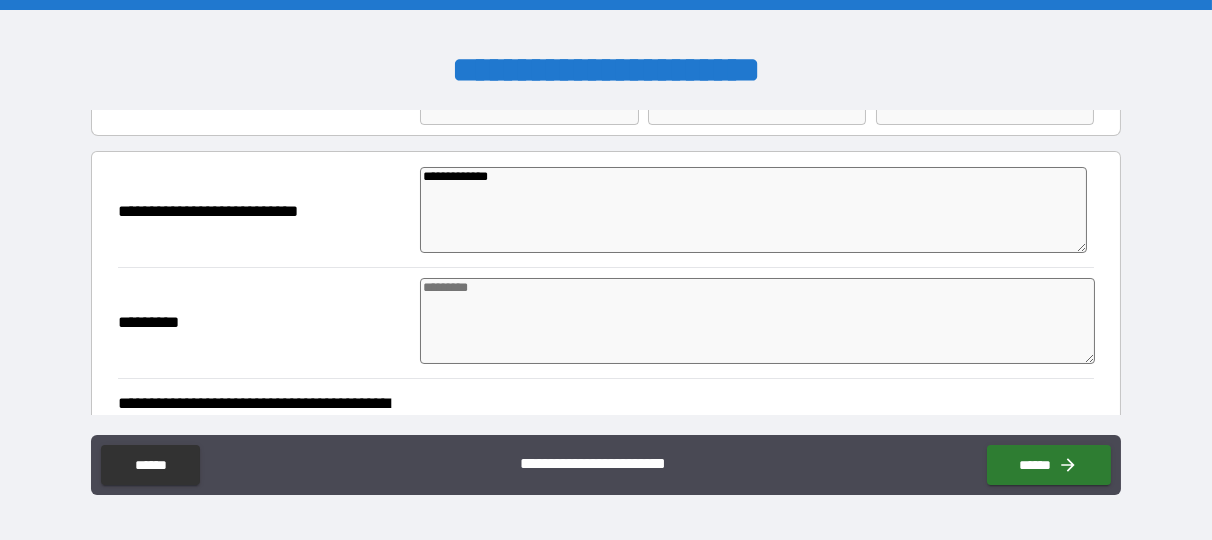 type on "*" 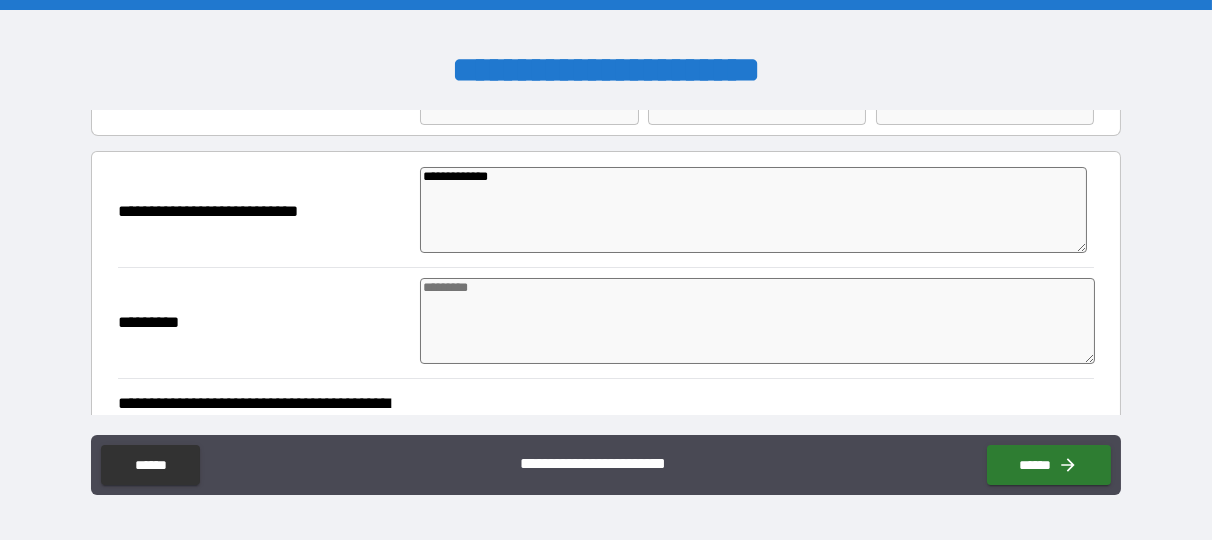 type on "*" 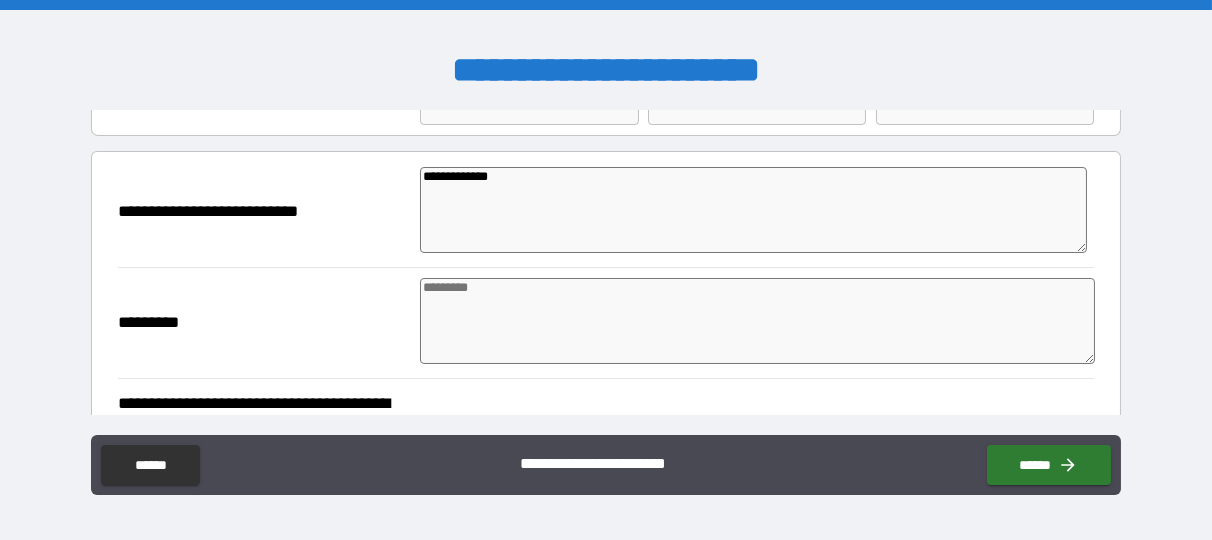 type on "*" 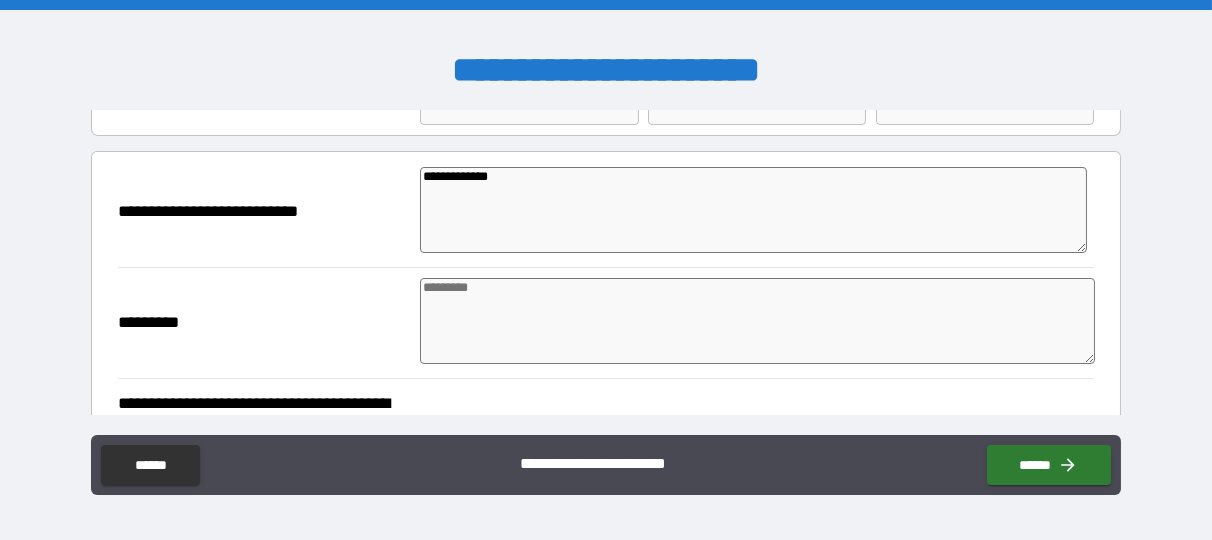 type on "*" 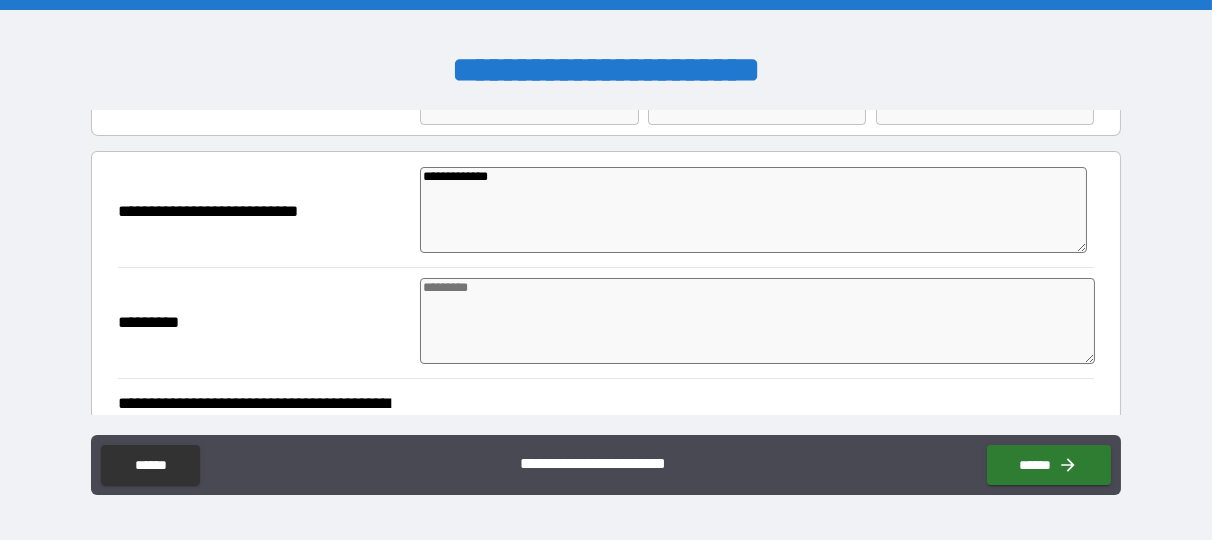 type on "*" 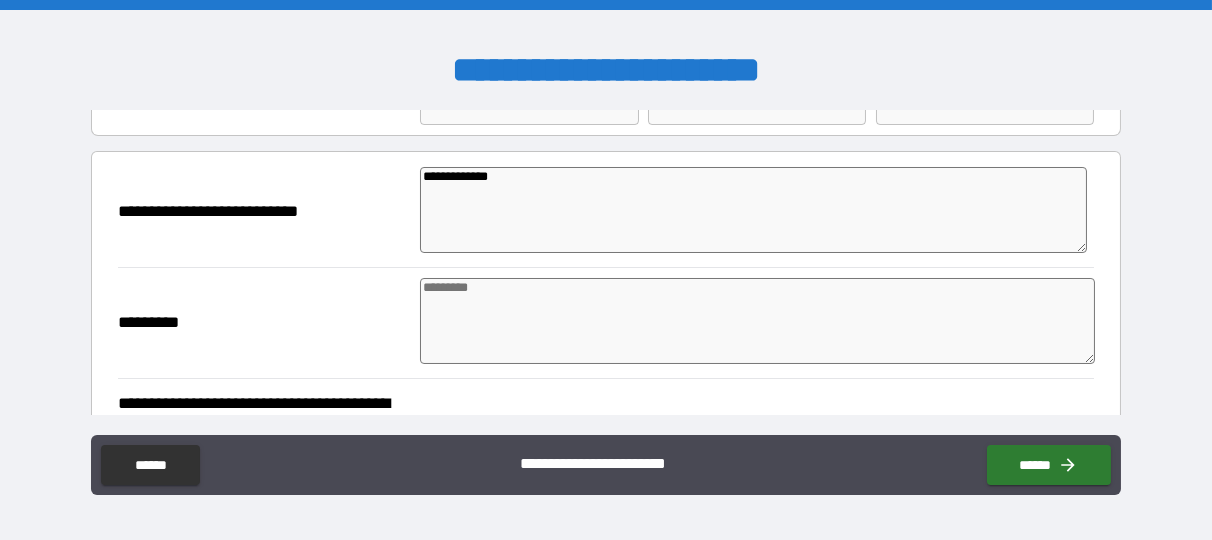 type on "*" 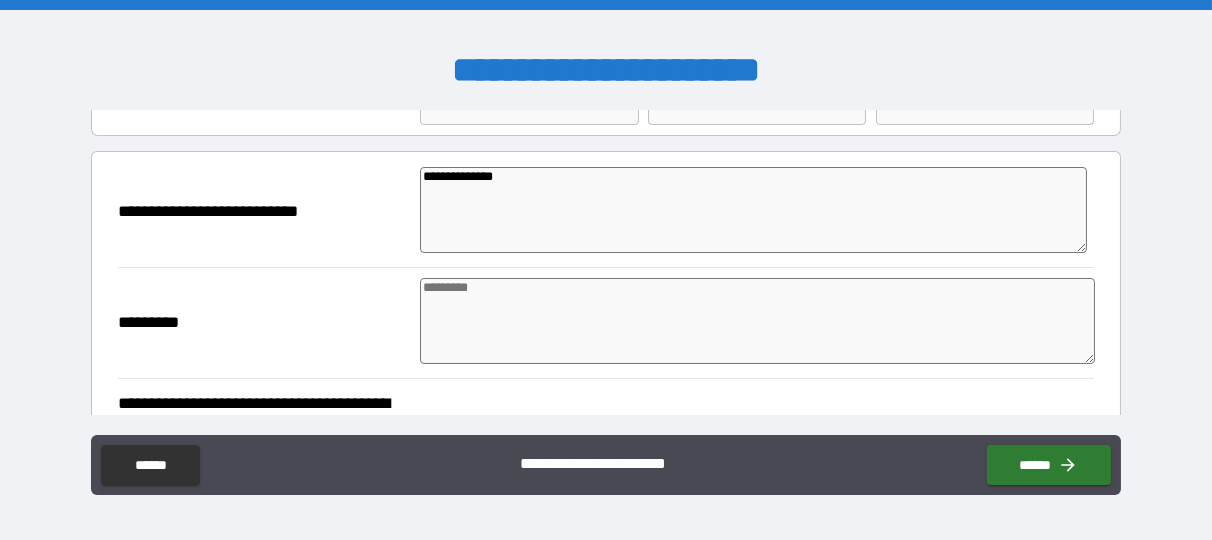 type on "*" 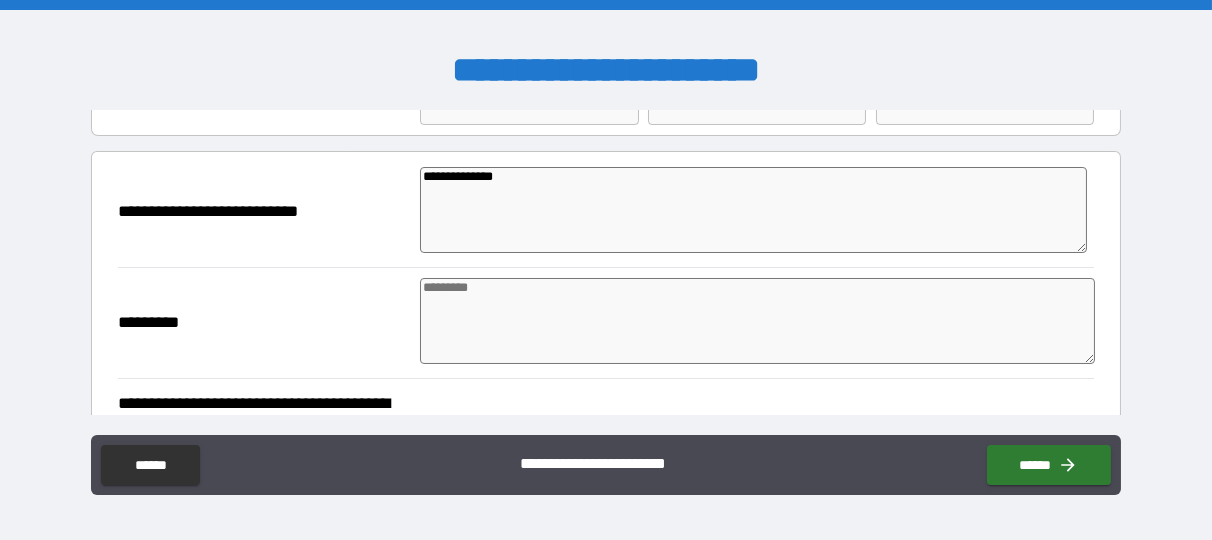 type on "*" 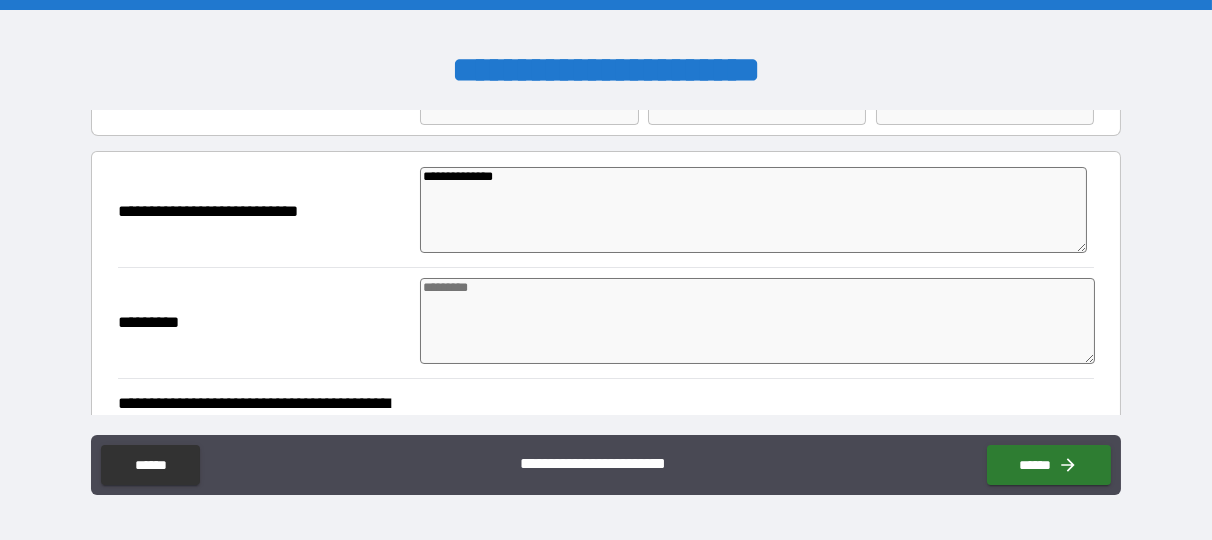 type on "*" 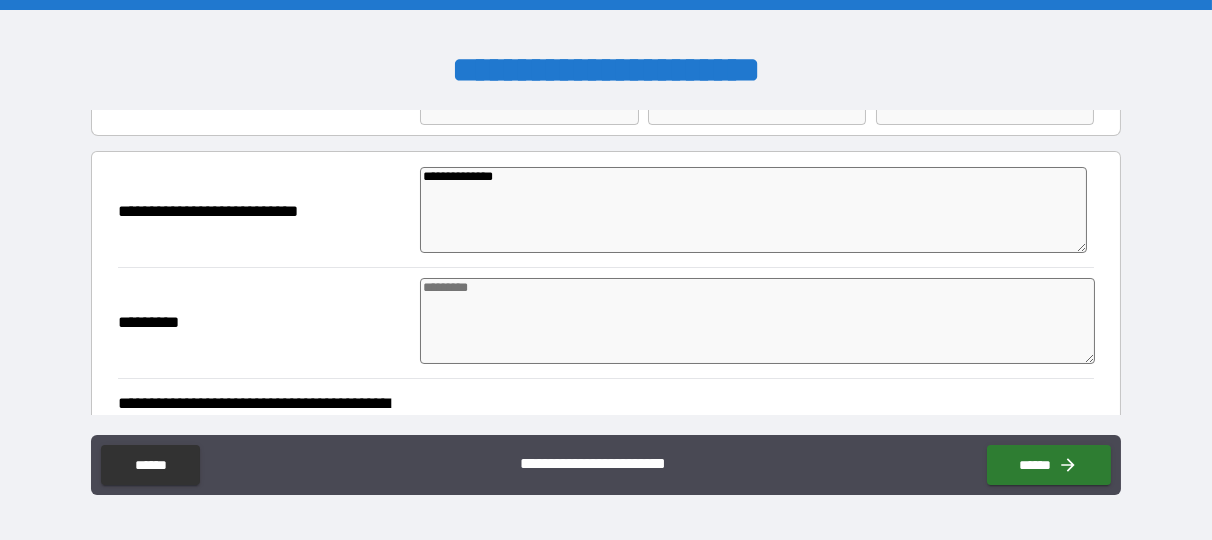 type on "**********" 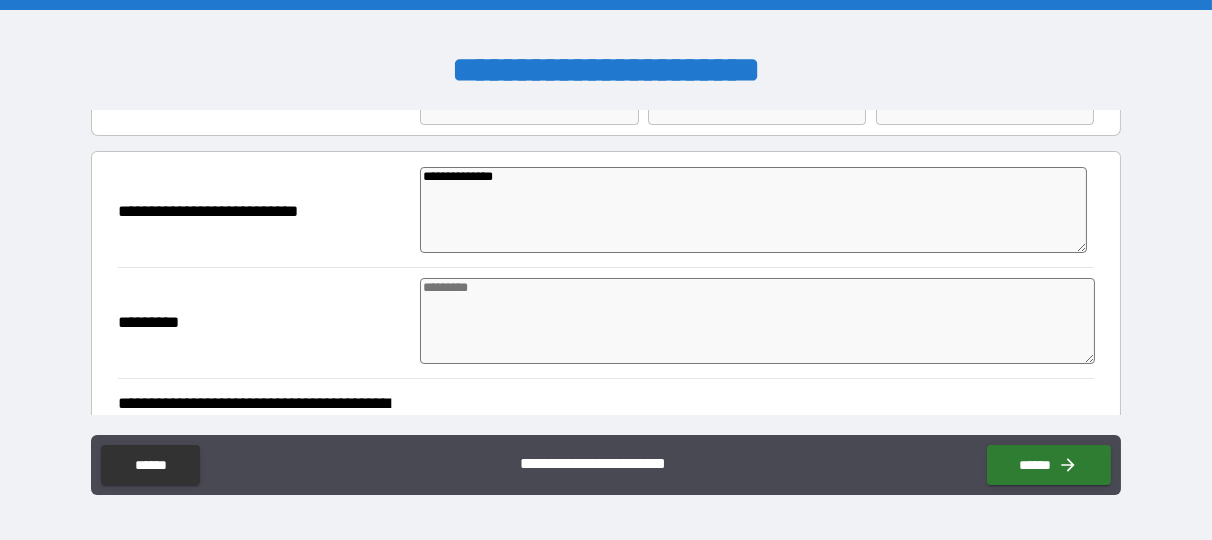 type on "*" 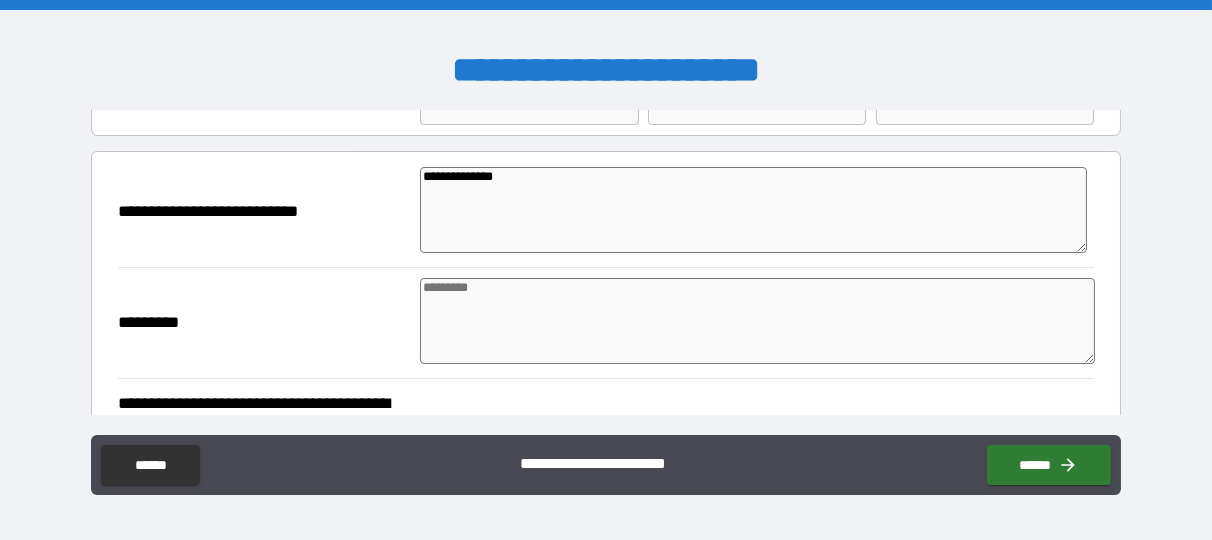 type on "*" 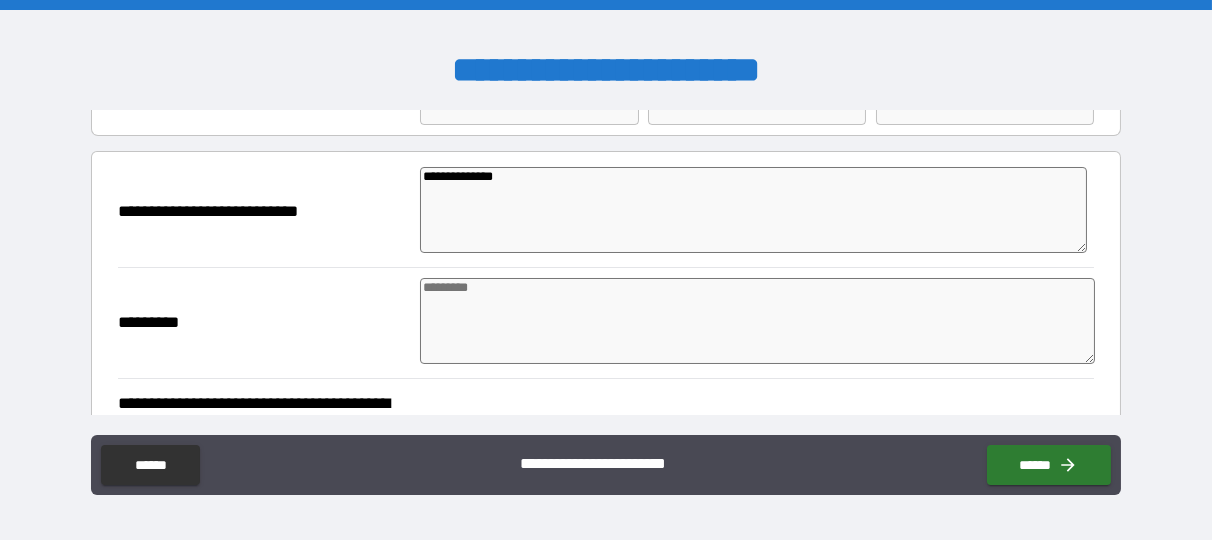 type on "*" 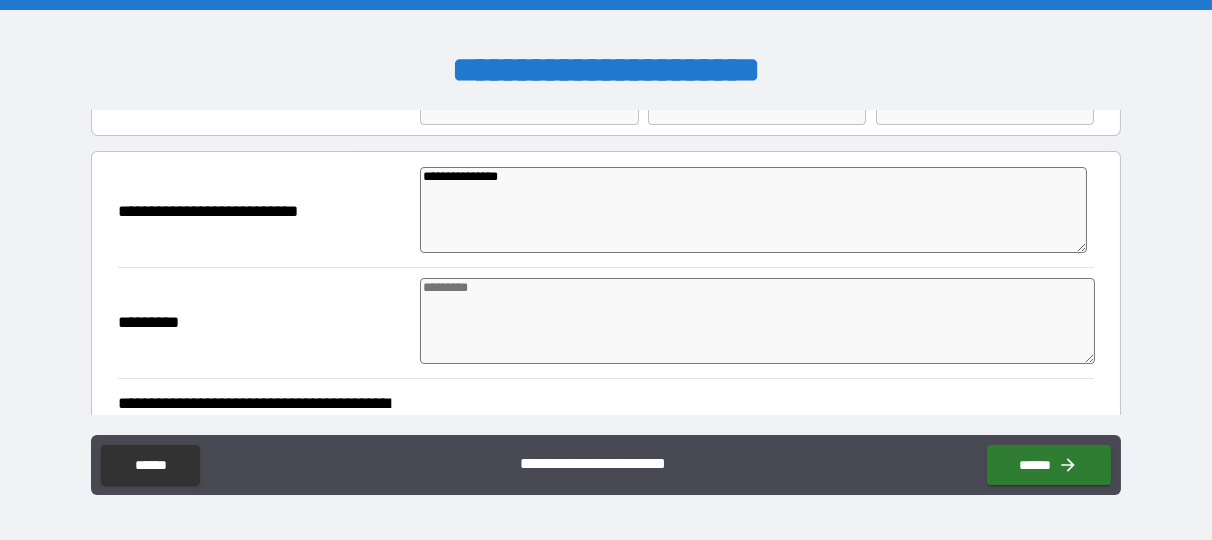 type on "*" 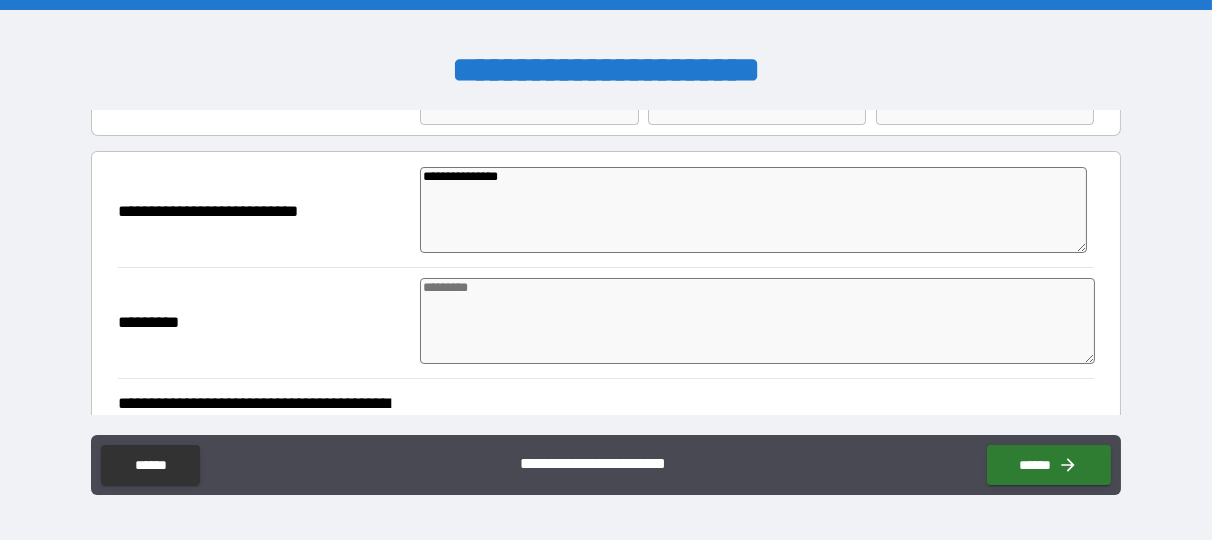 type on "*" 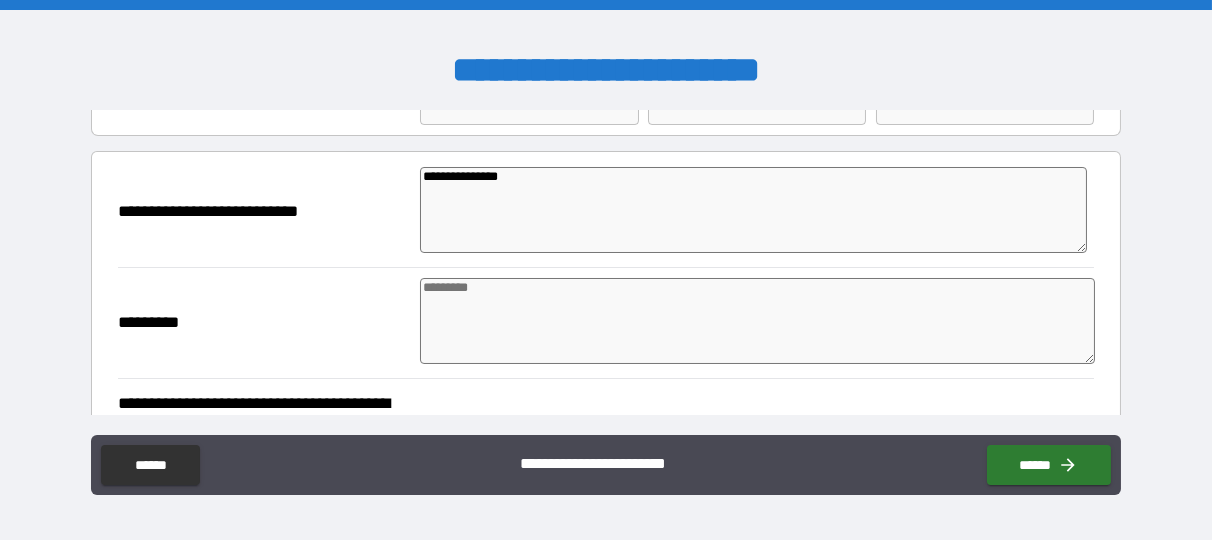 type on "**********" 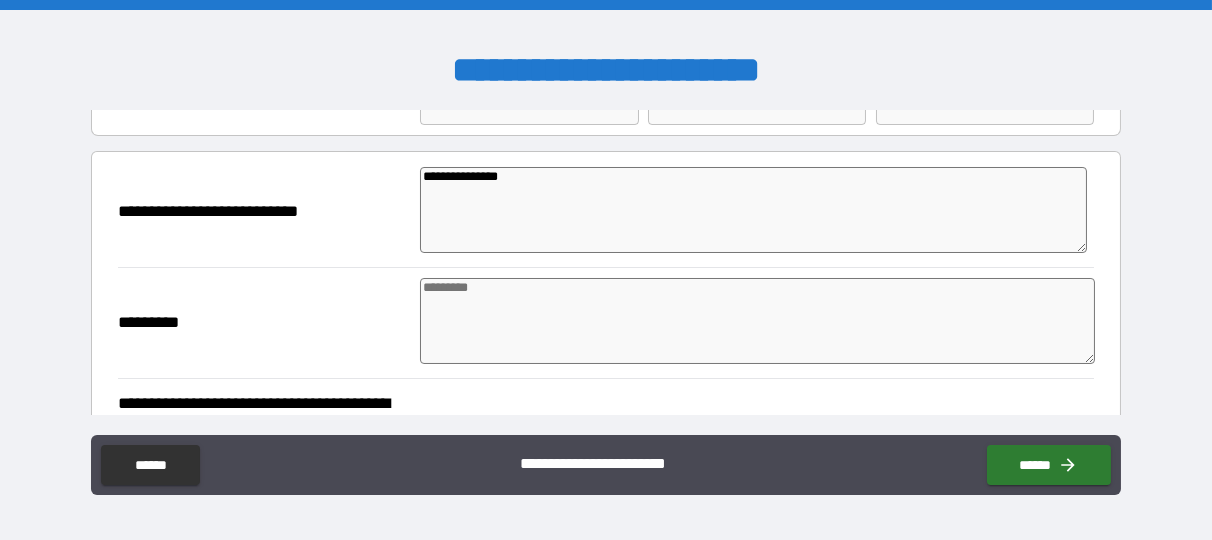 type on "*" 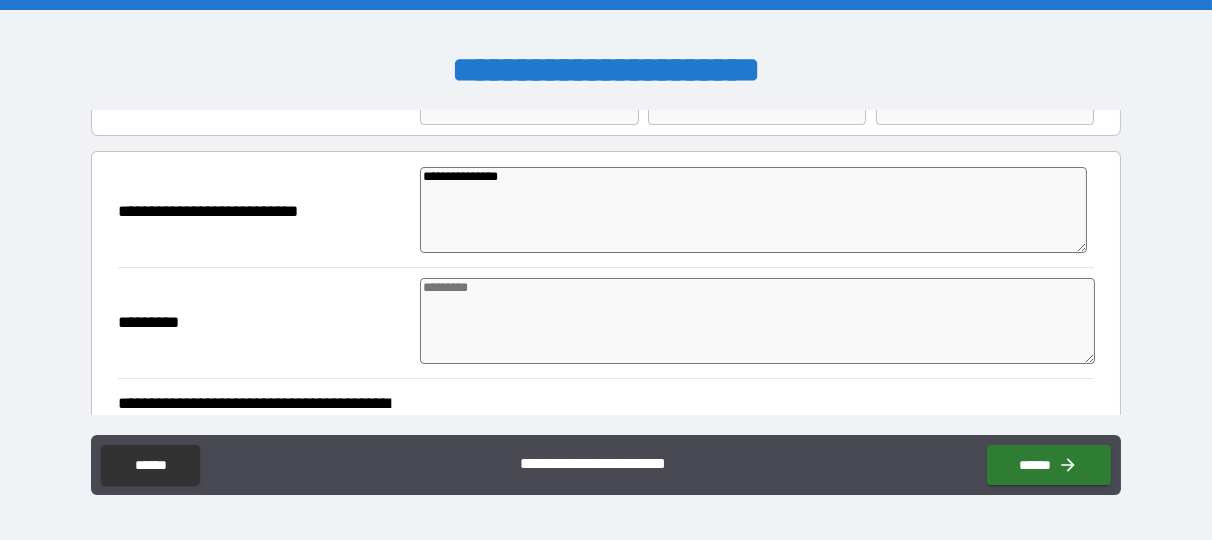 type on "*" 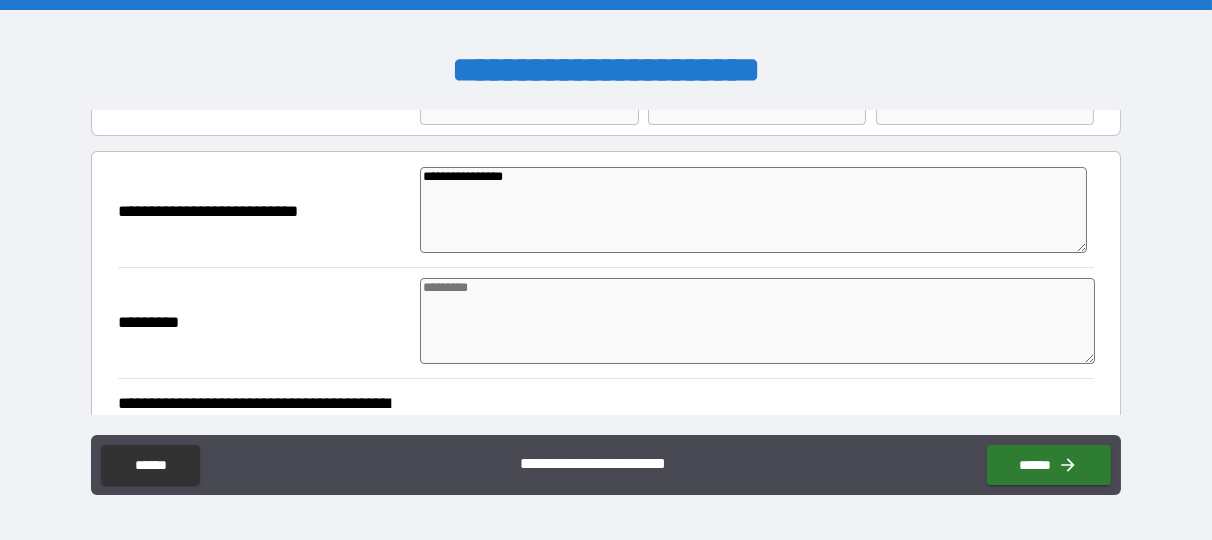 type on "*" 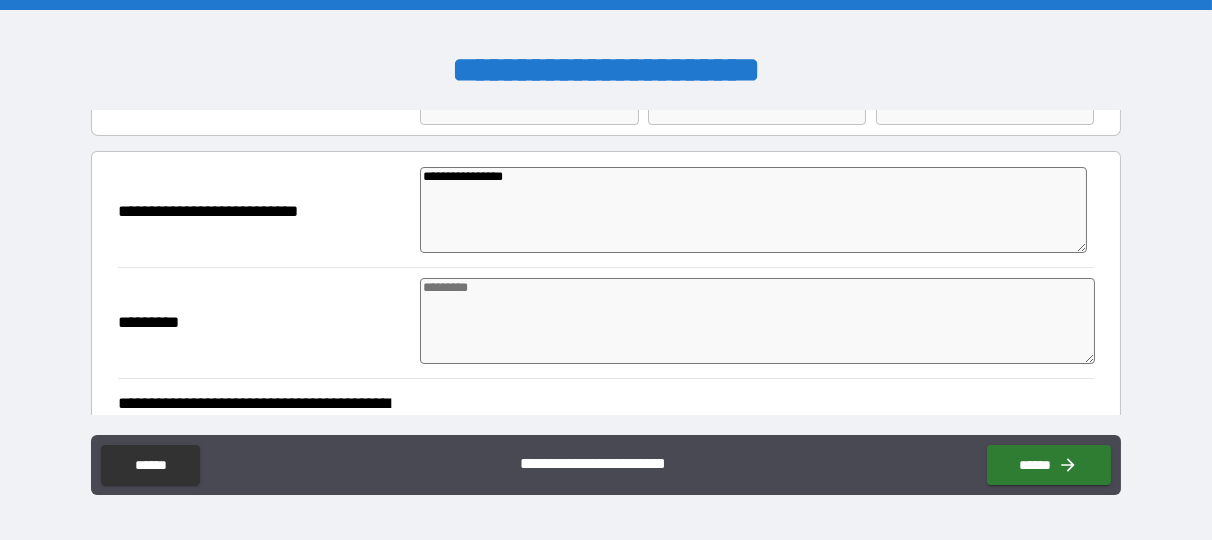 type on "*" 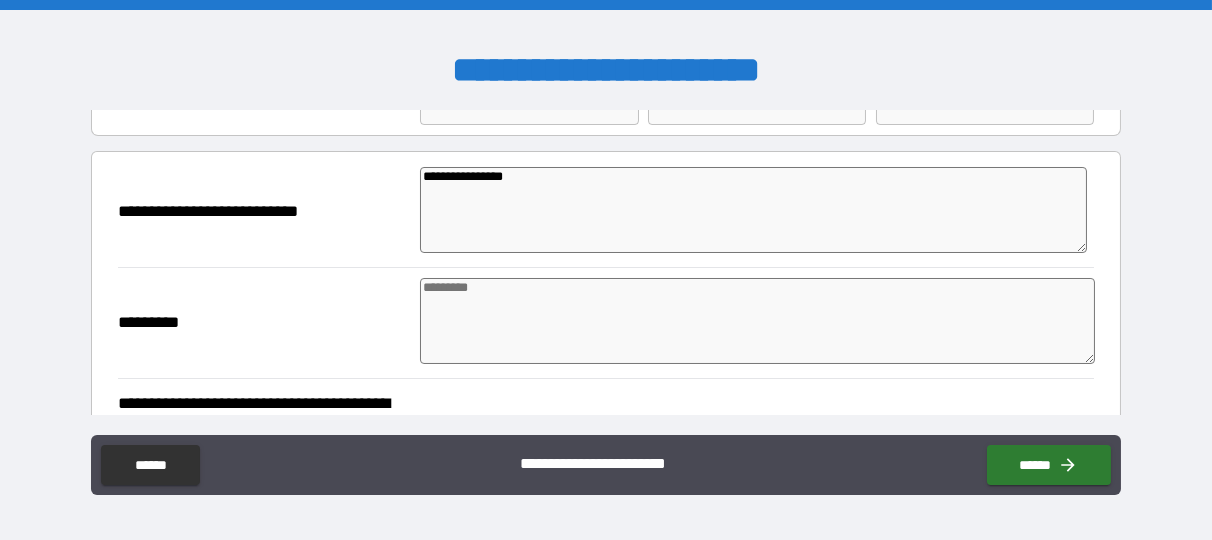 type on "*" 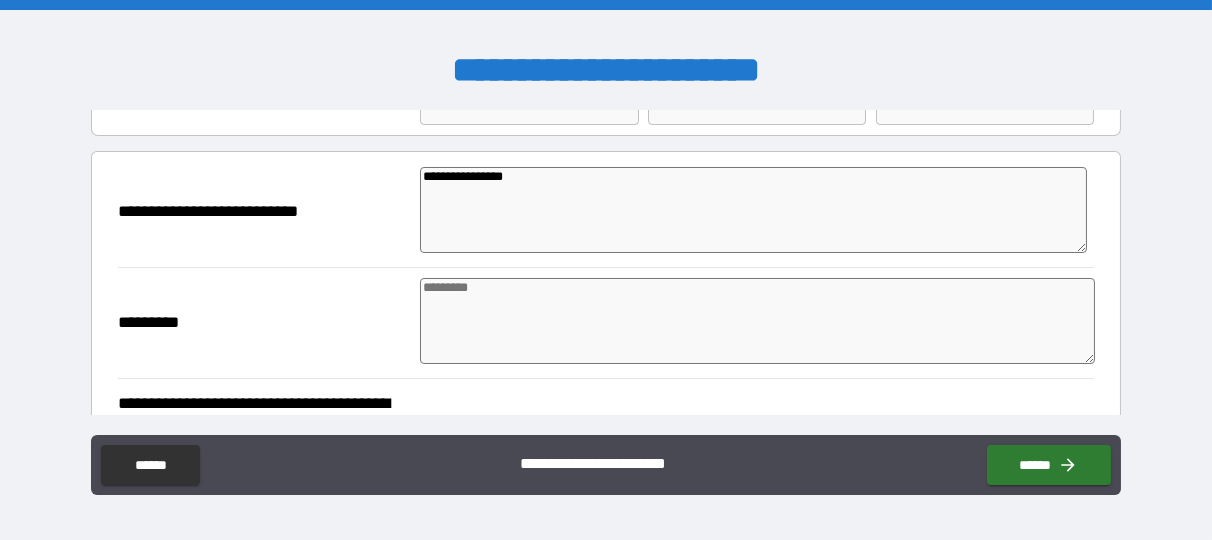 type on "*" 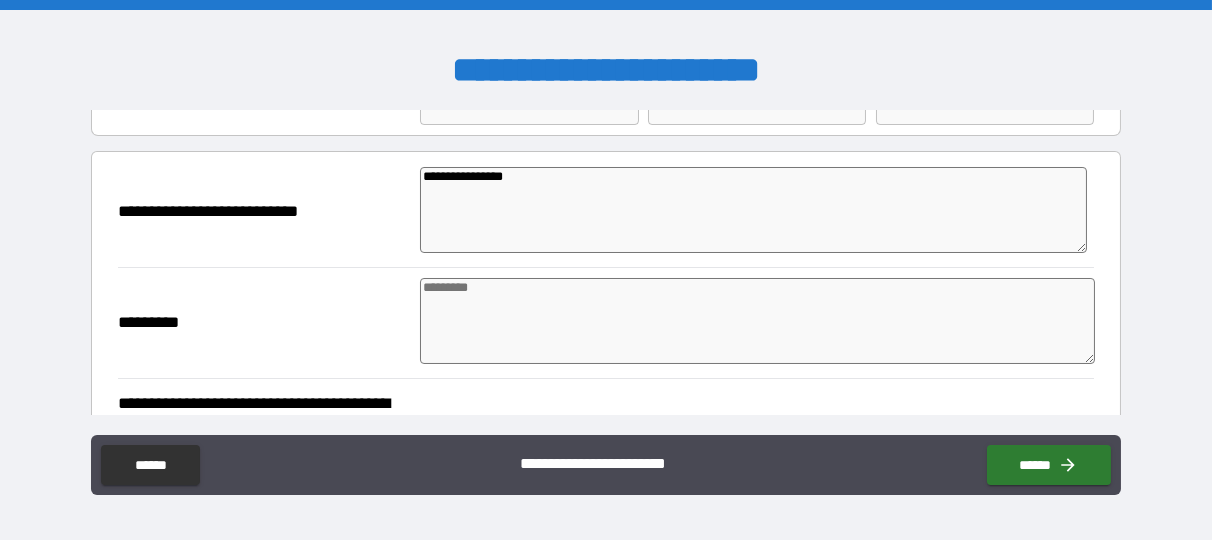 type on "*" 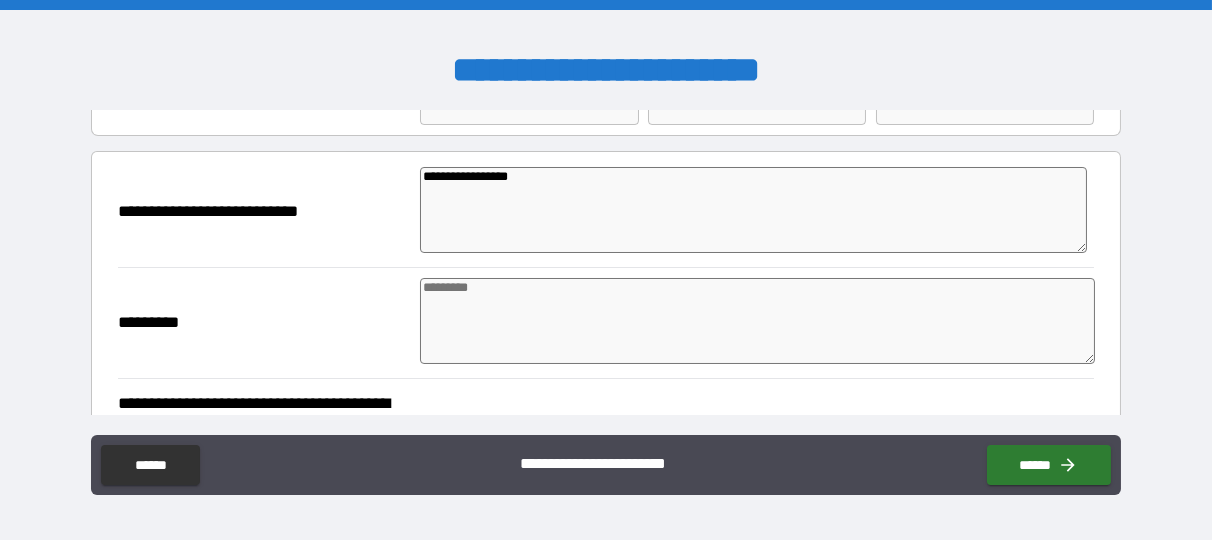 type on "*" 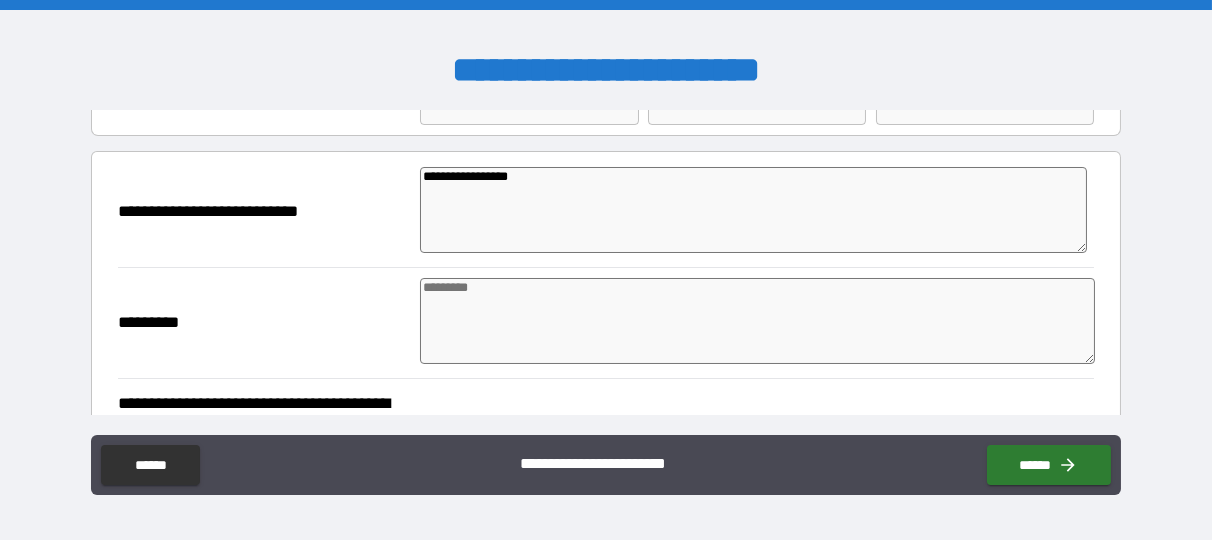 type on "*" 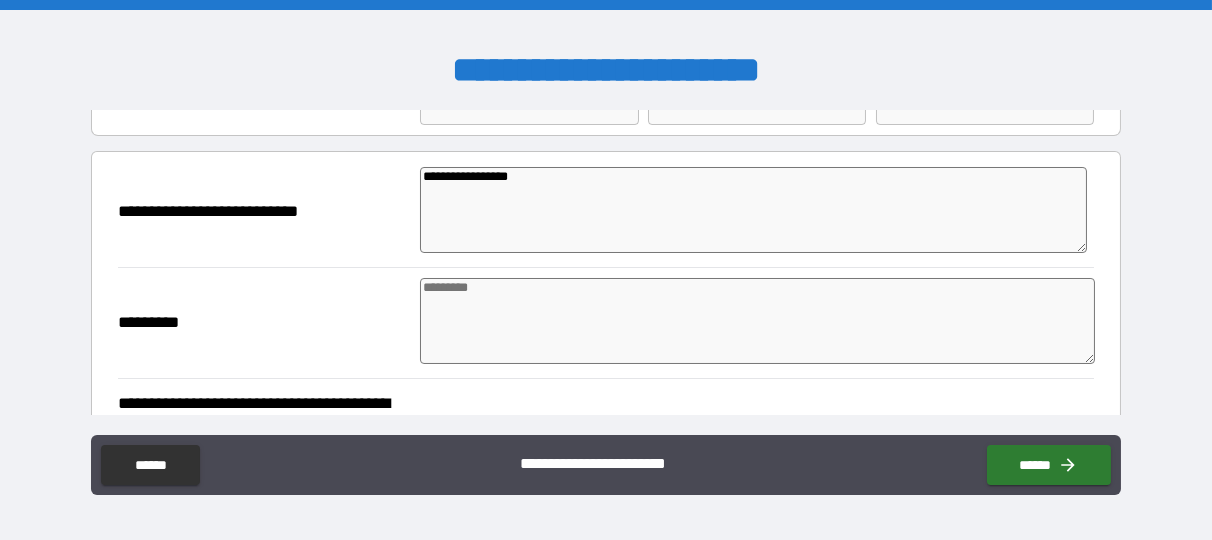 type on "*" 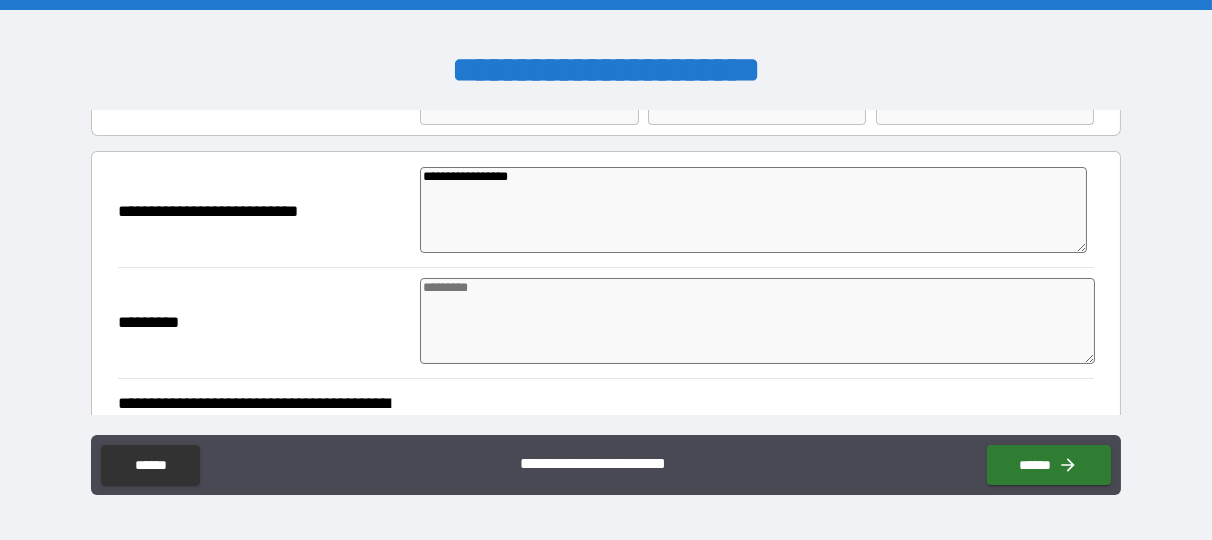 type on "*" 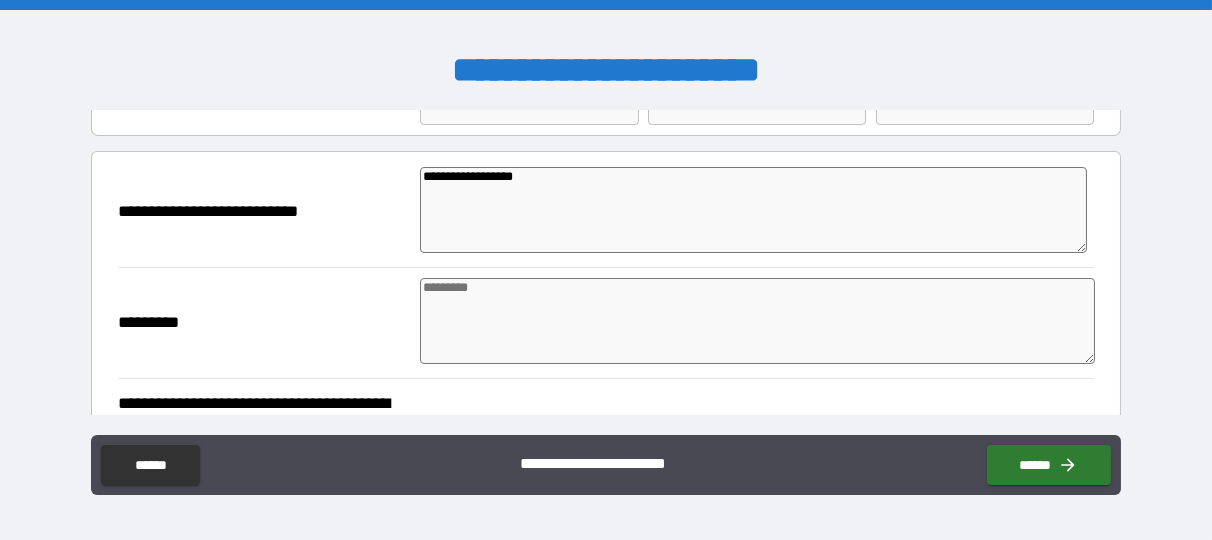 type on "*" 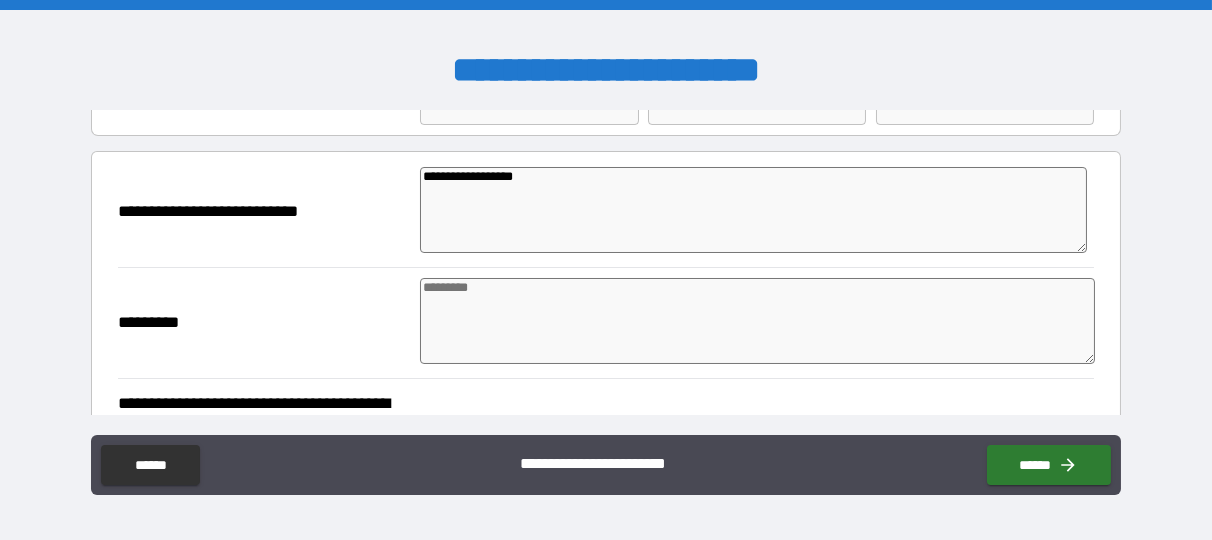 type on "*" 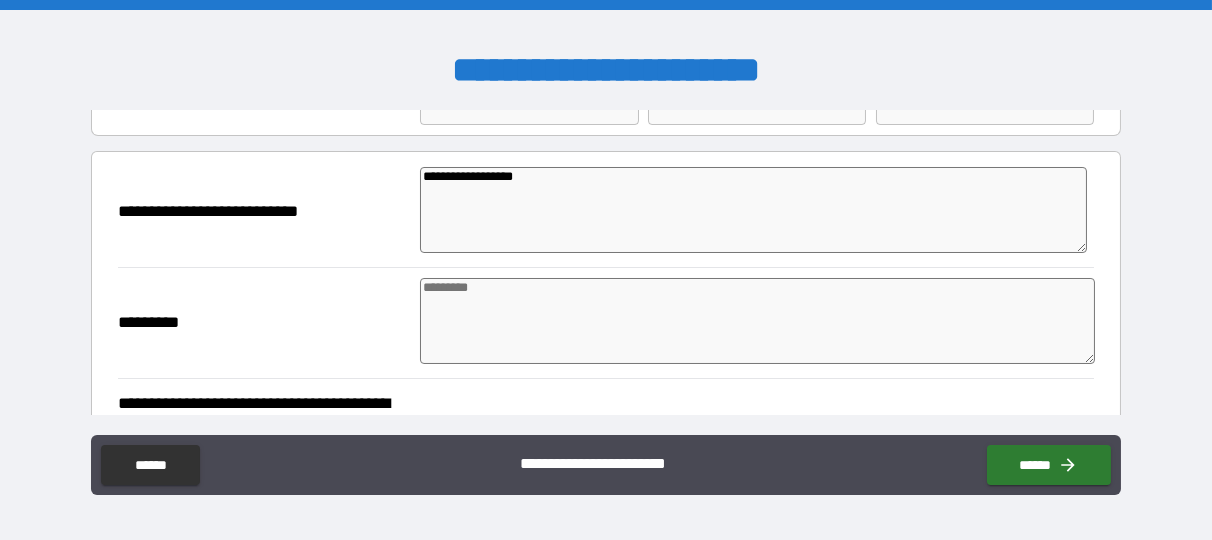 type on "**********" 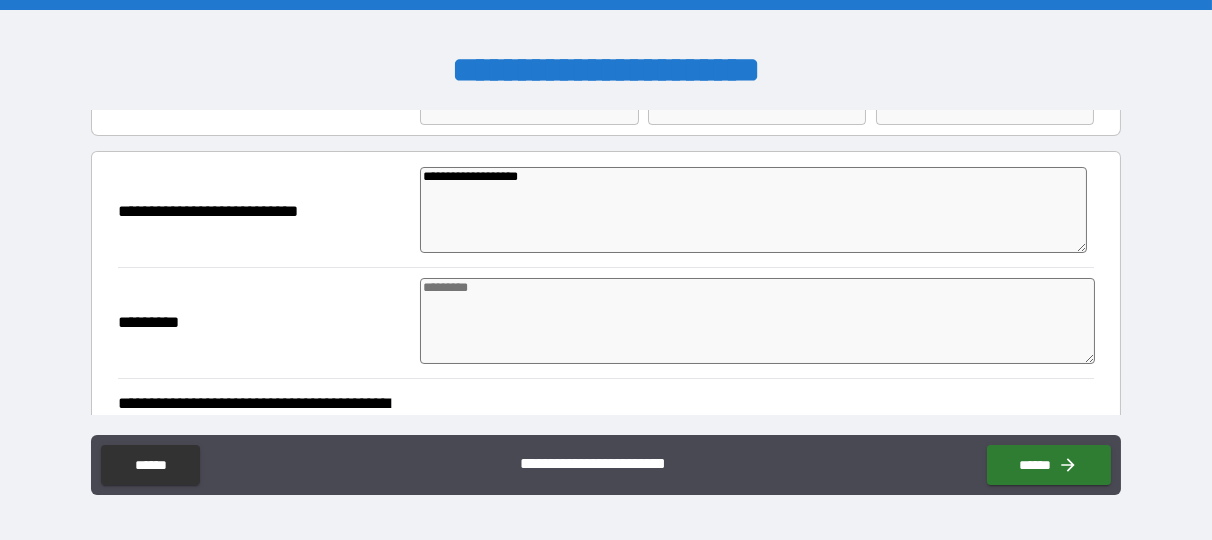 type on "*" 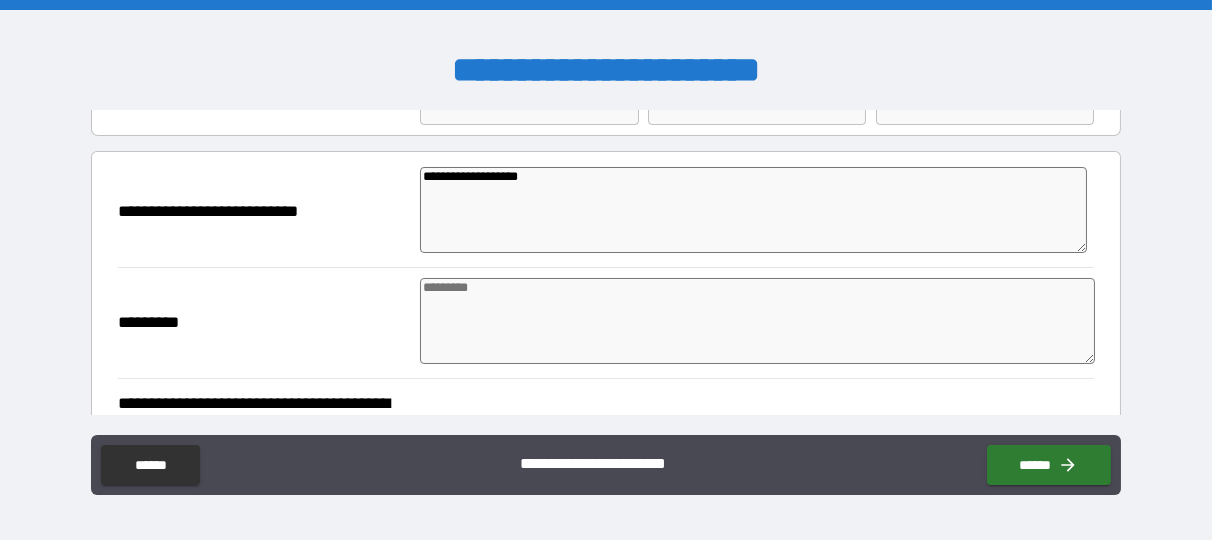type on "*" 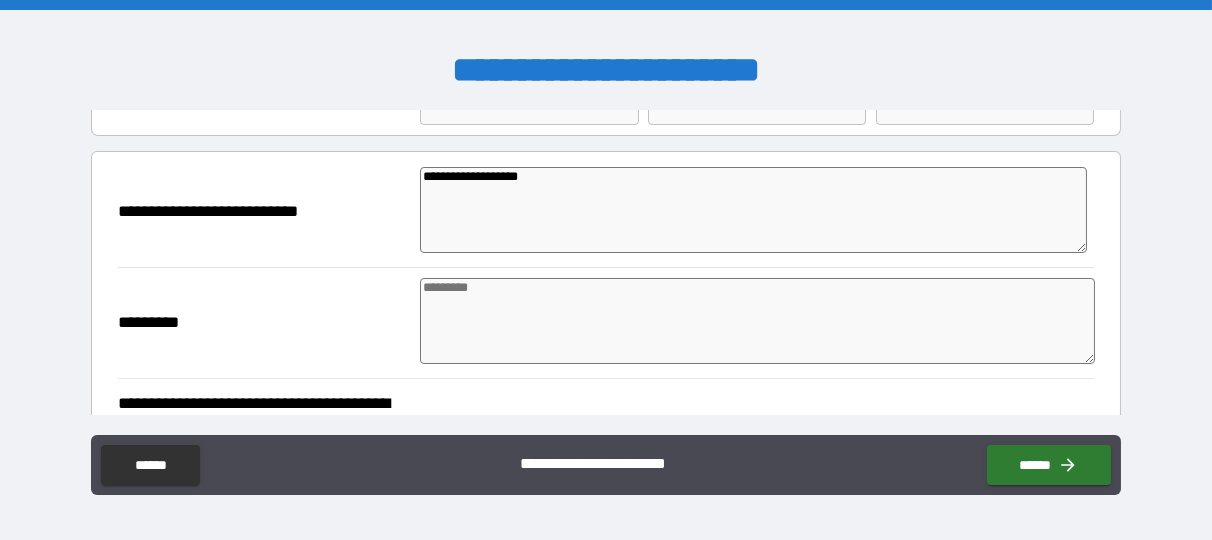 type on "*" 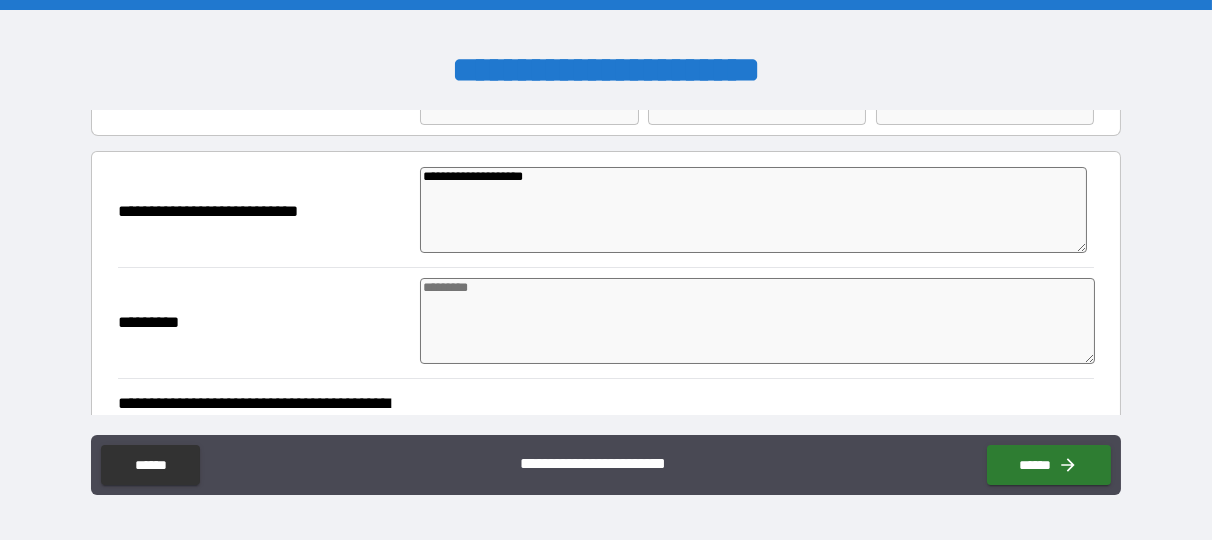 type on "*" 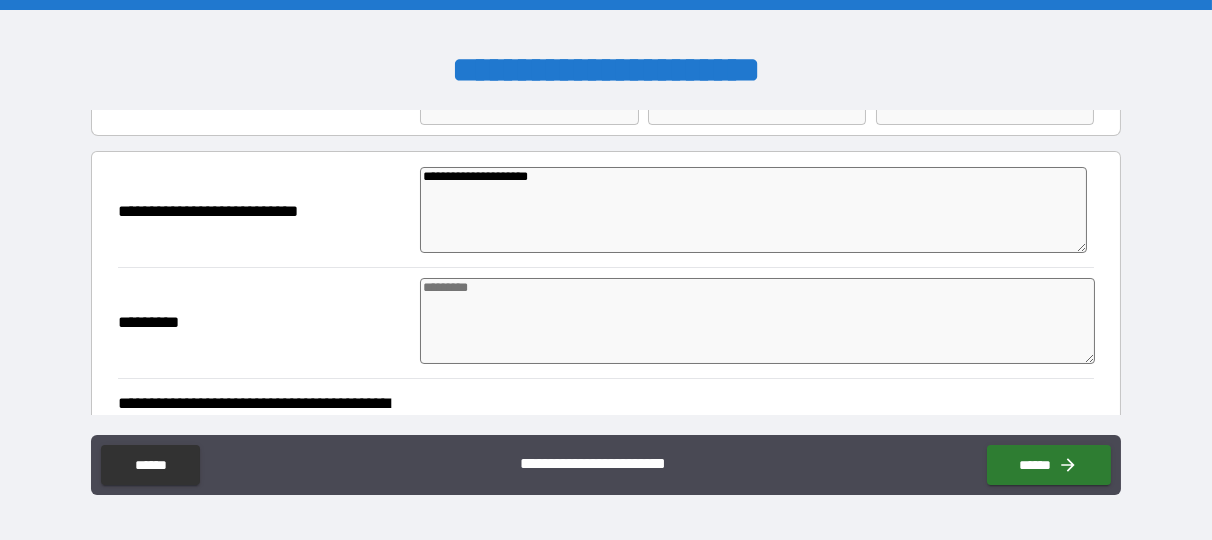 type on "*" 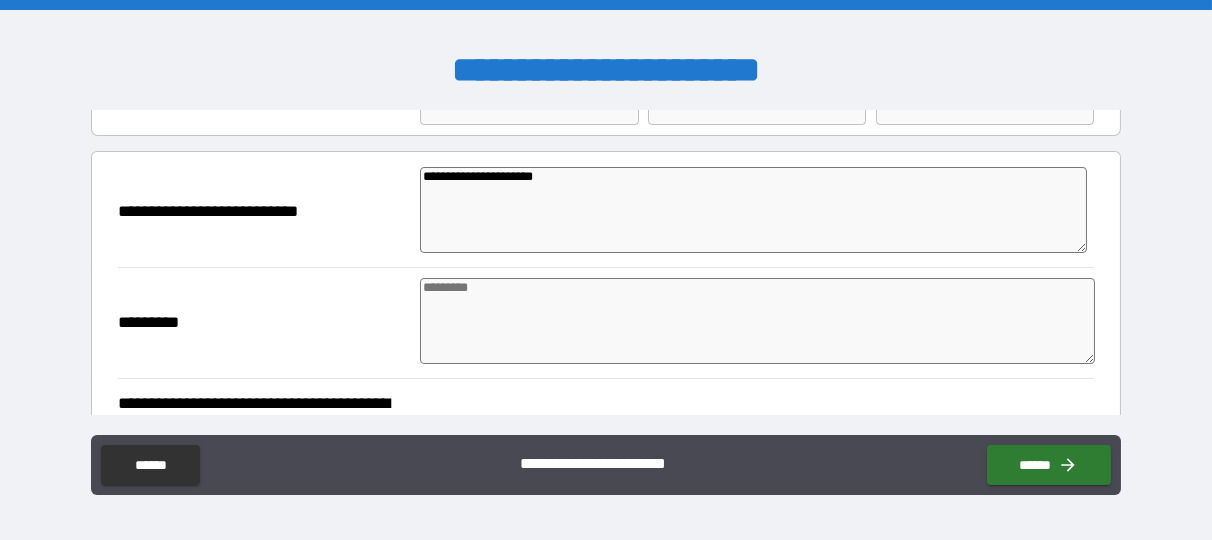 type on "*" 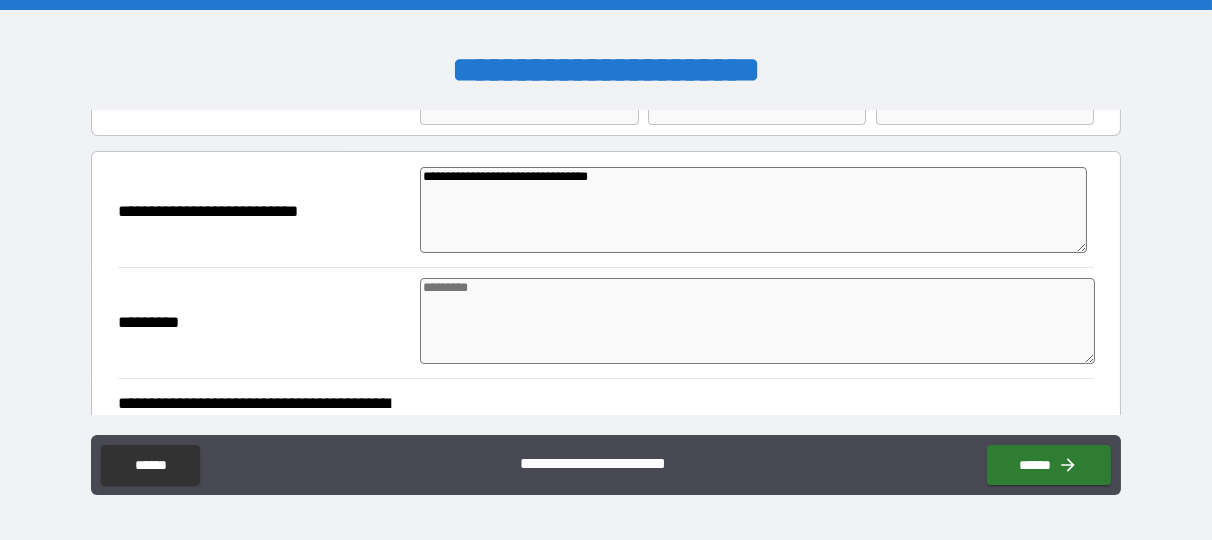 click at bounding box center [757, 321] 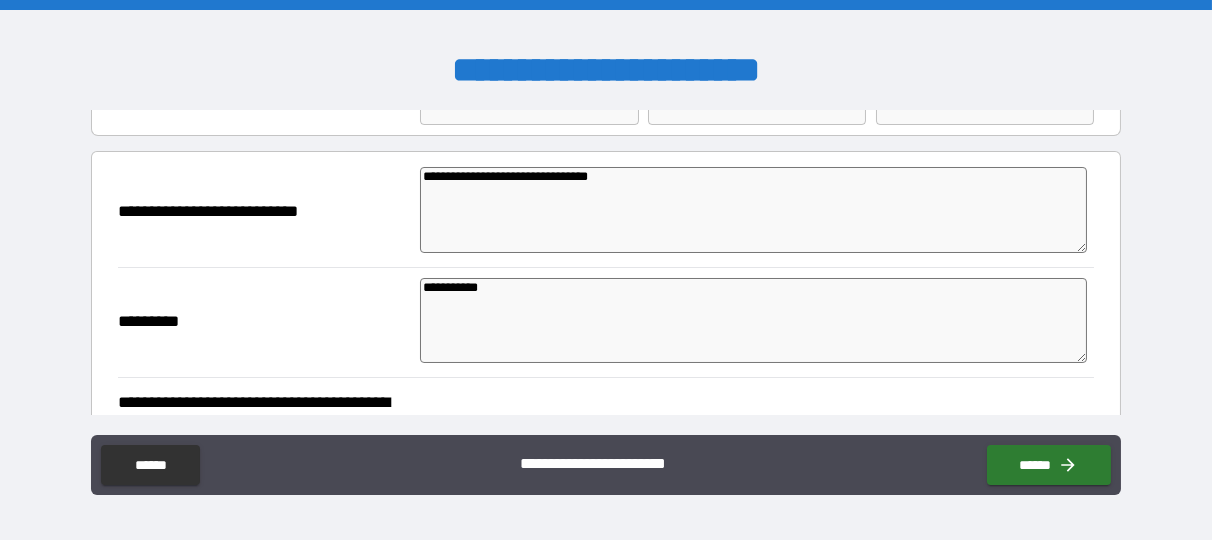 click on "[FIRST] [LAST]" at bounding box center (606, 322) 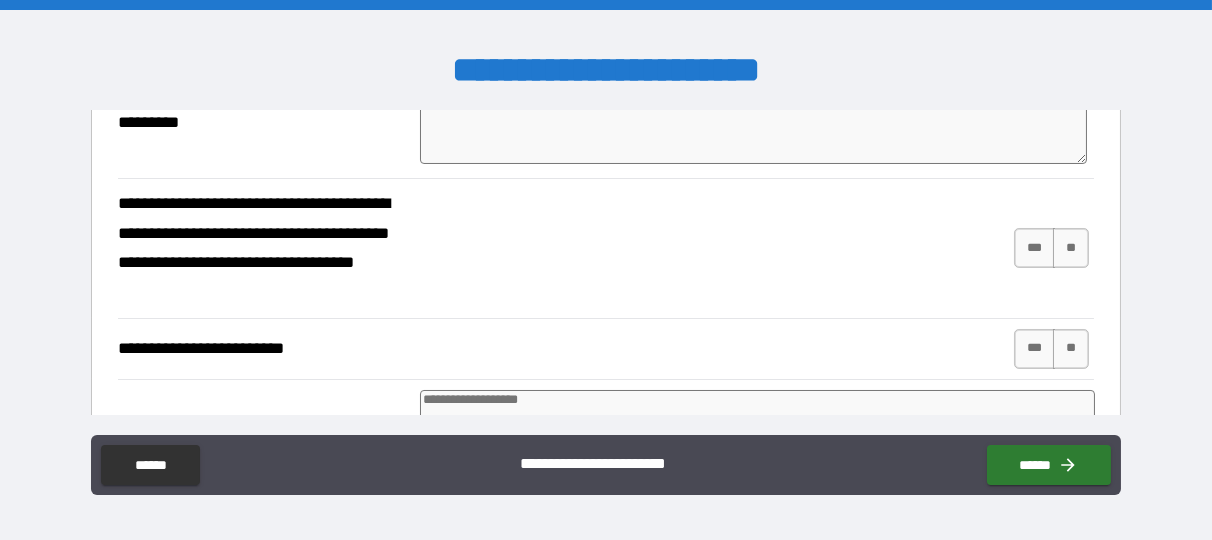 scroll, scrollTop: 300, scrollLeft: 0, axis: vertical 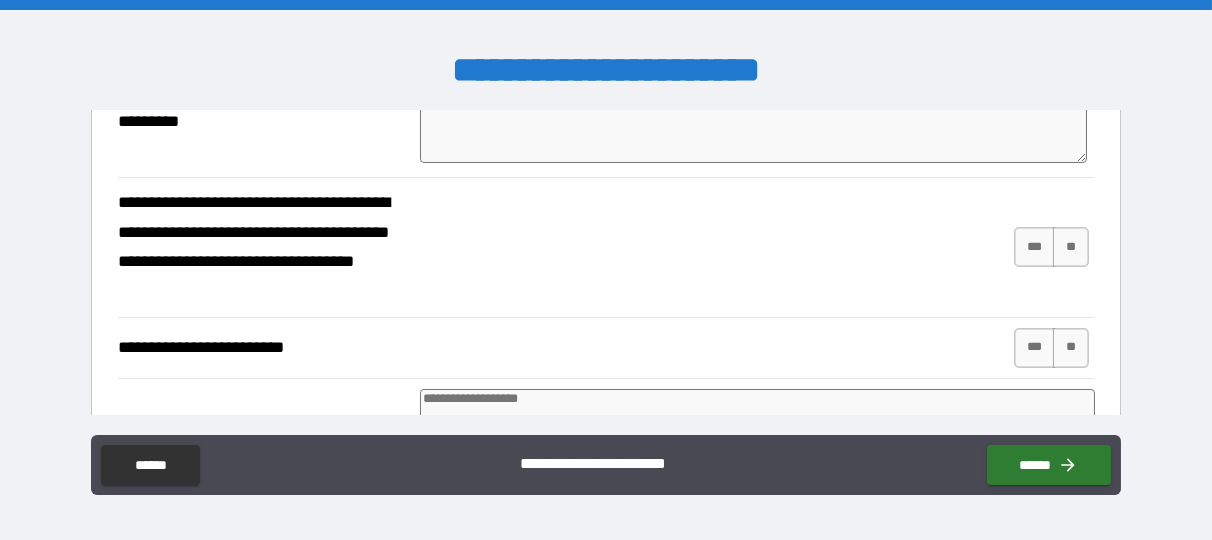 click on "[NUMBER] [STREET], [CITY], [STATE]" at bounding box center (606, 247) 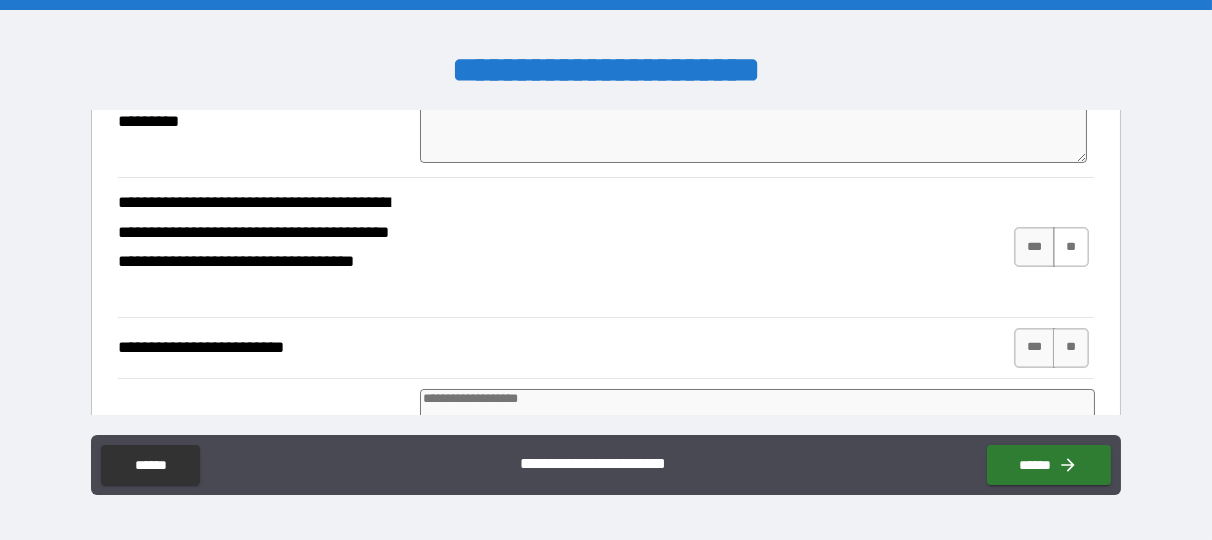 click on "**" at bounding box center (1071, 247) 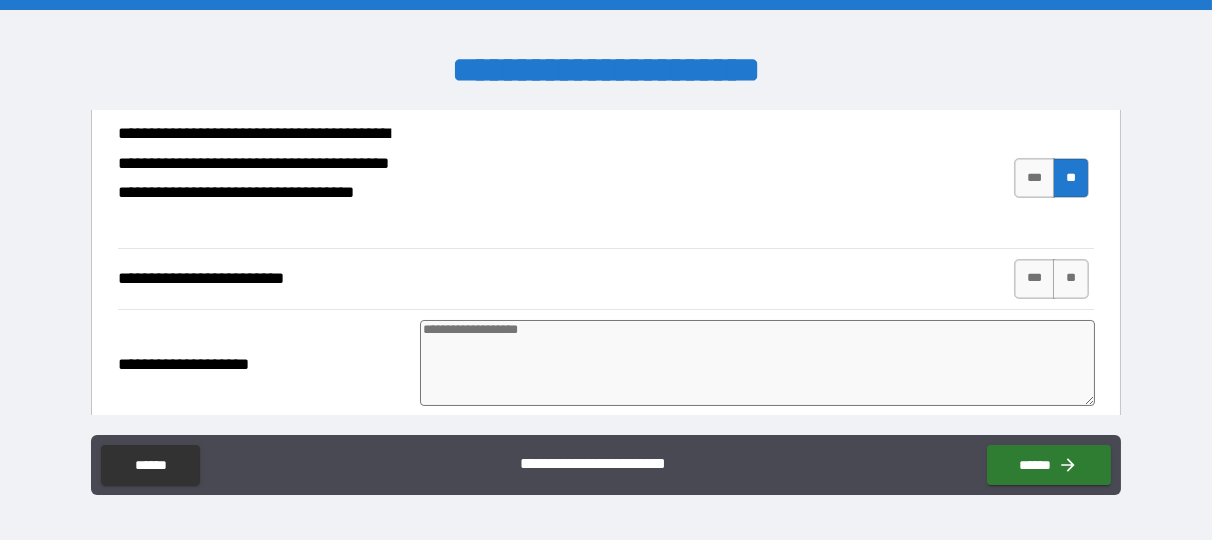 scroll, scrollTop: 400, scrollLeft: 0, axis: vertical 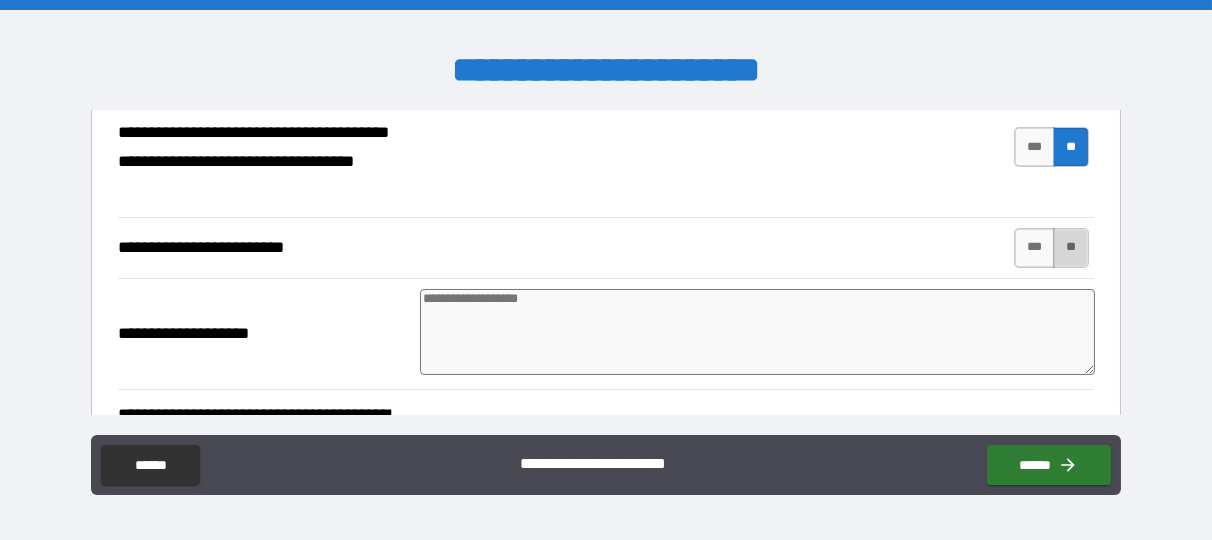click on "**" at bounding box center [1071, 248] 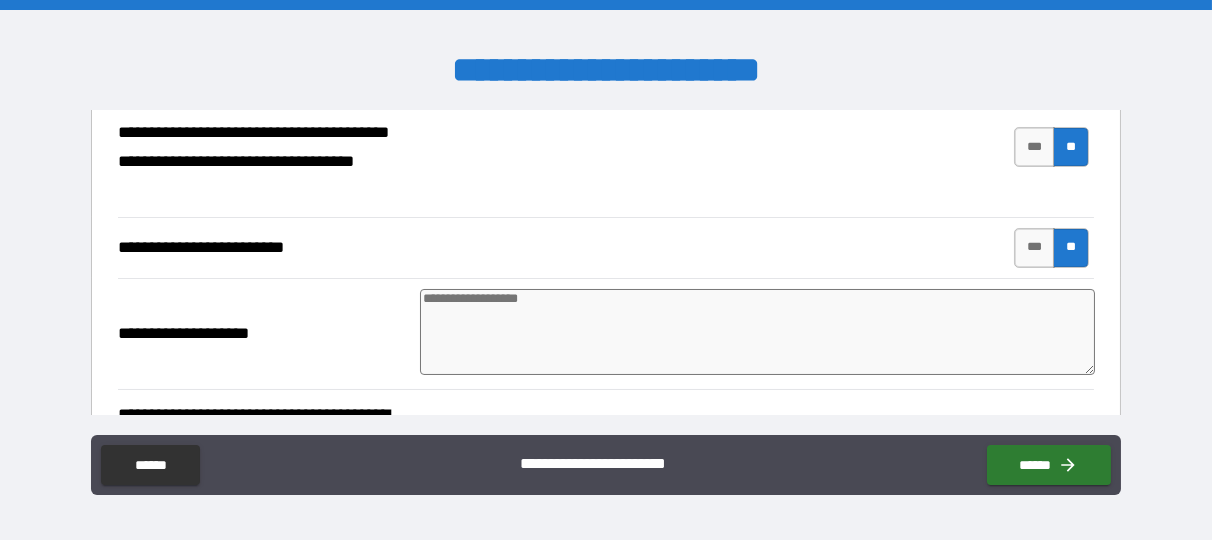 scroll, scrollTop: 500, scrollLeft: 0, axis: vertical 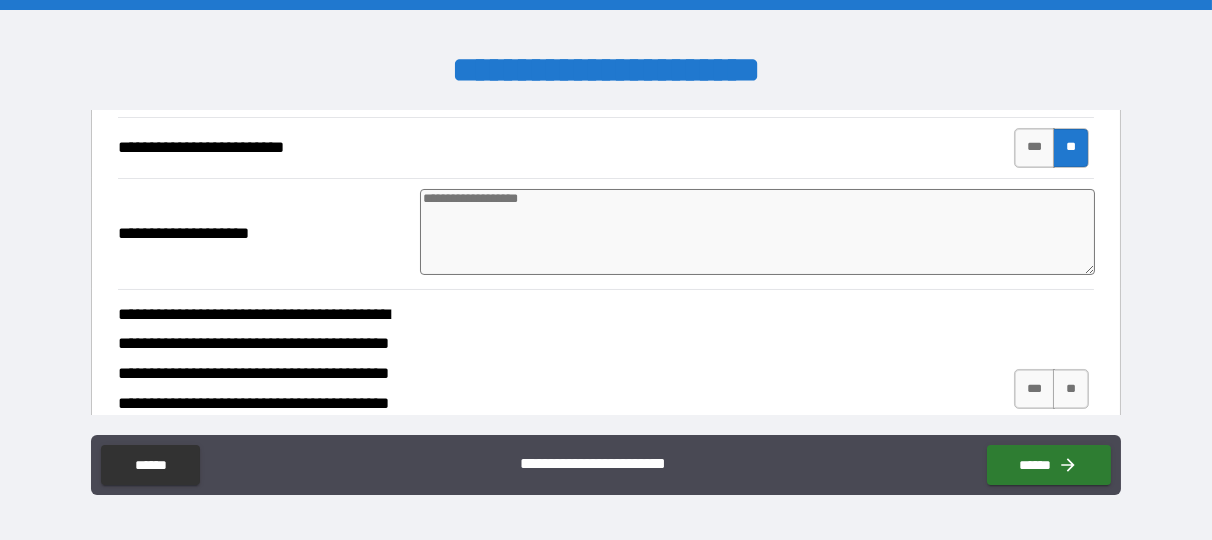 click at bounding box center (757, 232) 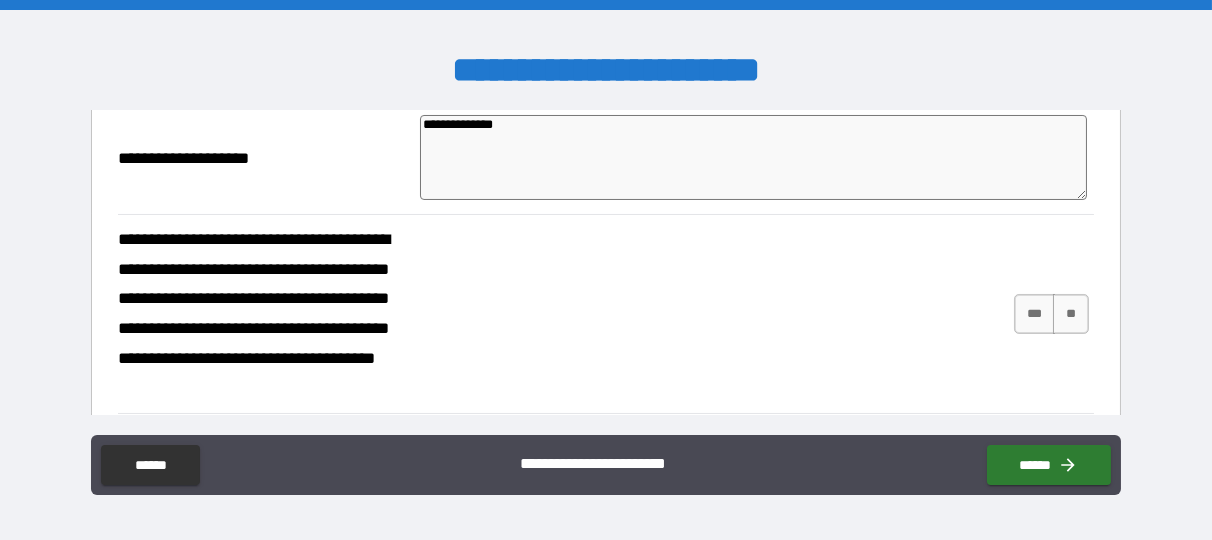 scroll, scrollTop: 600, scrollLeft: 0, axis: vertical 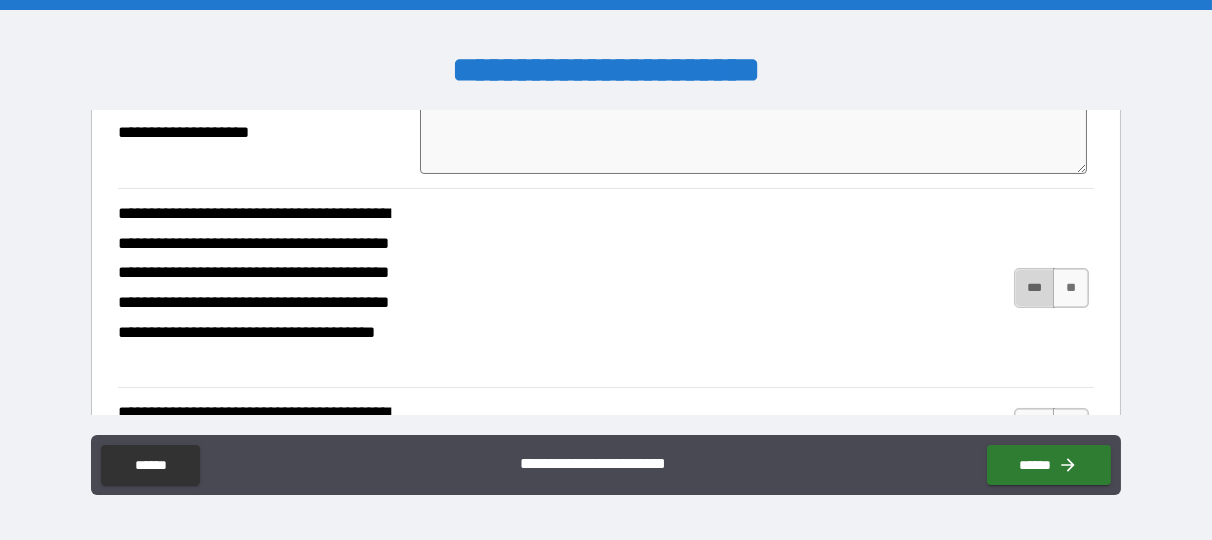 click on "***" at bounding box center (1035, 288) 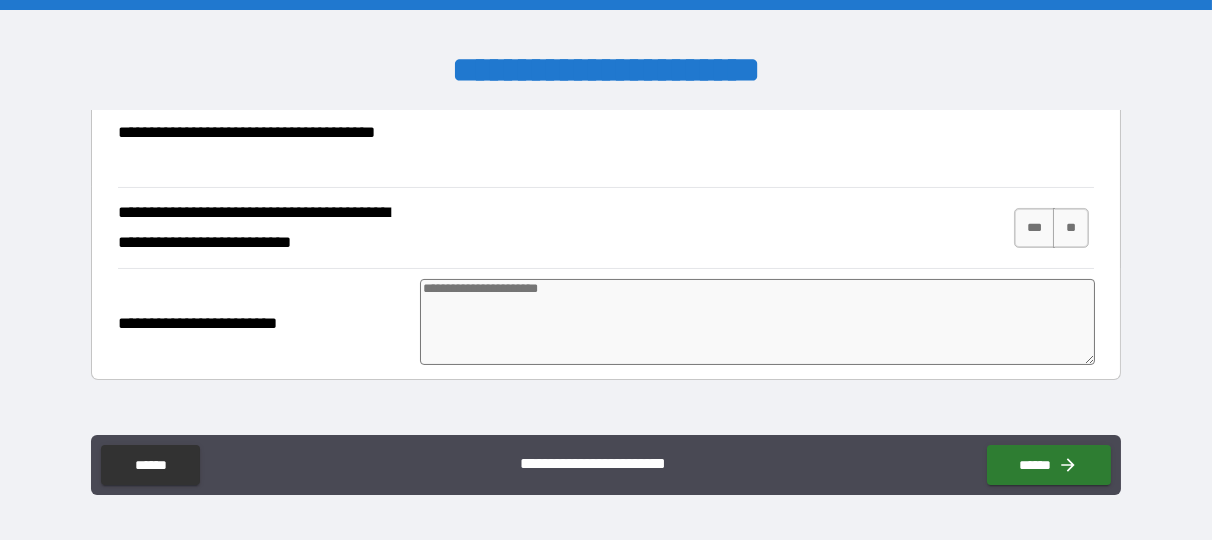 scroll, scrollTop: 900, scrollLeft: 0, axis: vertical 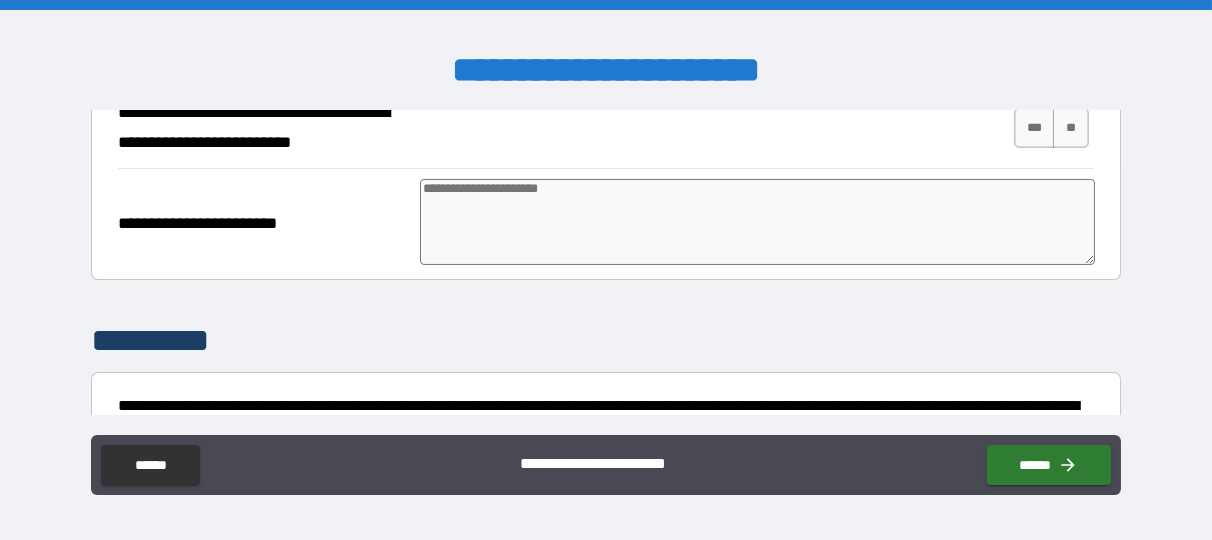 click at bounding box center [757, 222] 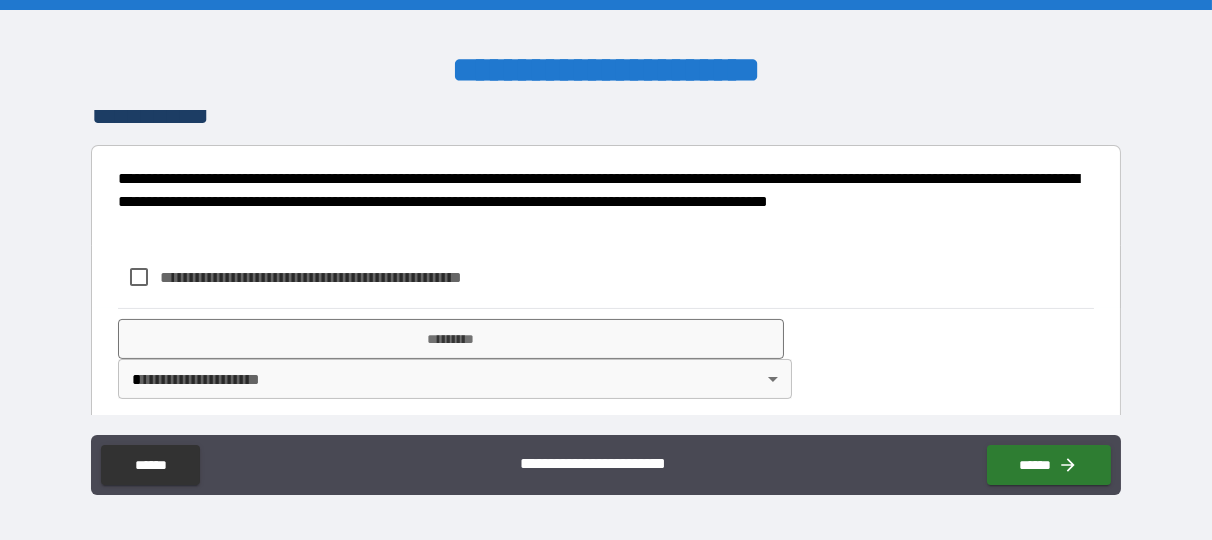 scroll, scrollTop: 1135, scrollLeft: 0, axis: vertical 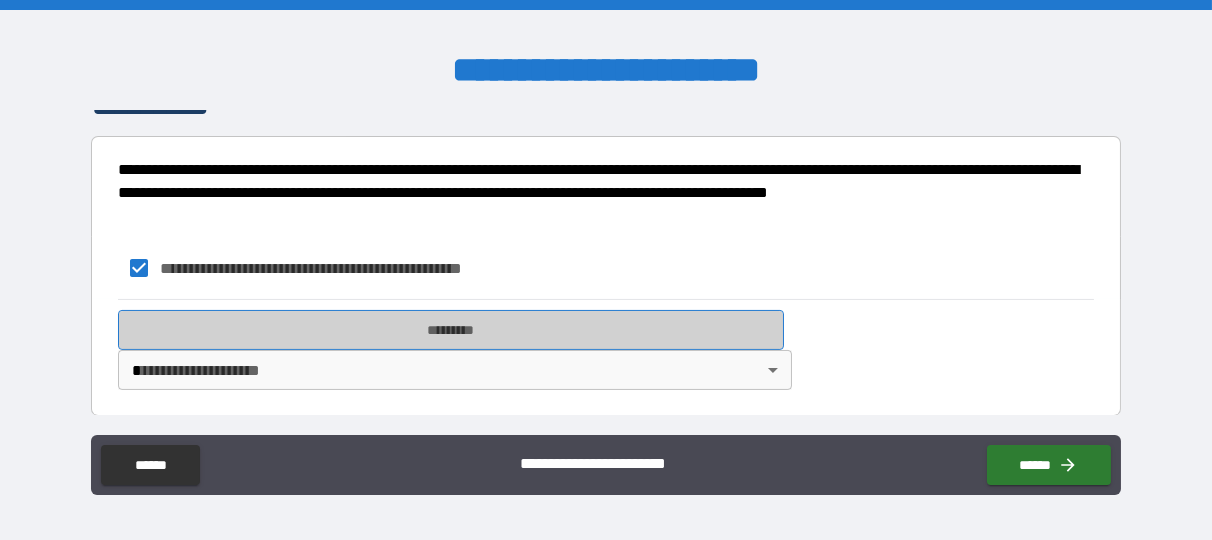 click on "*********" at bounding box center (451, 330) 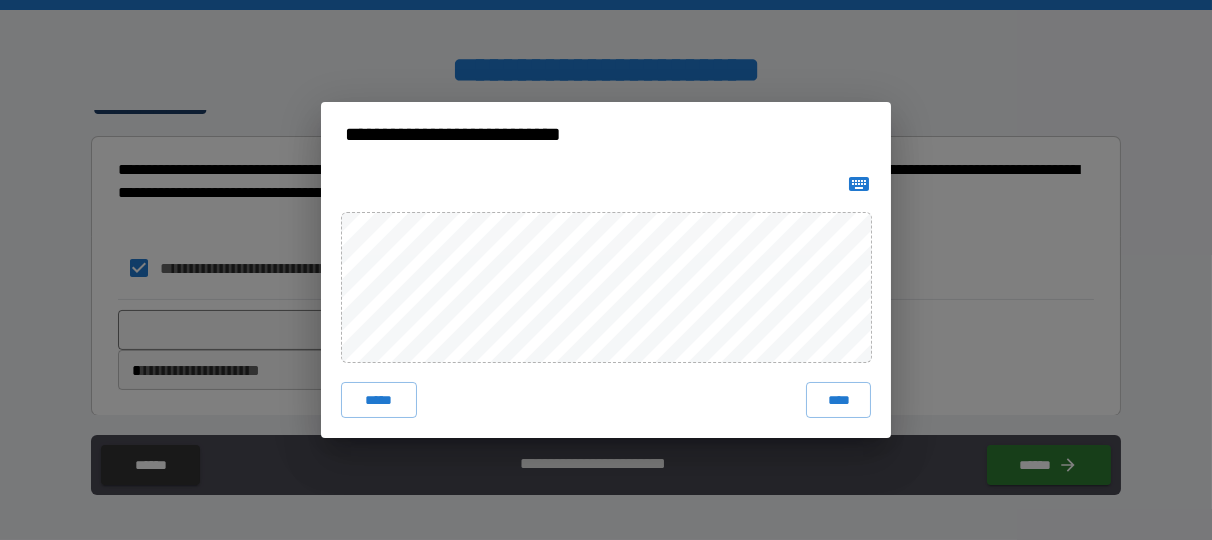 click at bounding box center [606, 184] 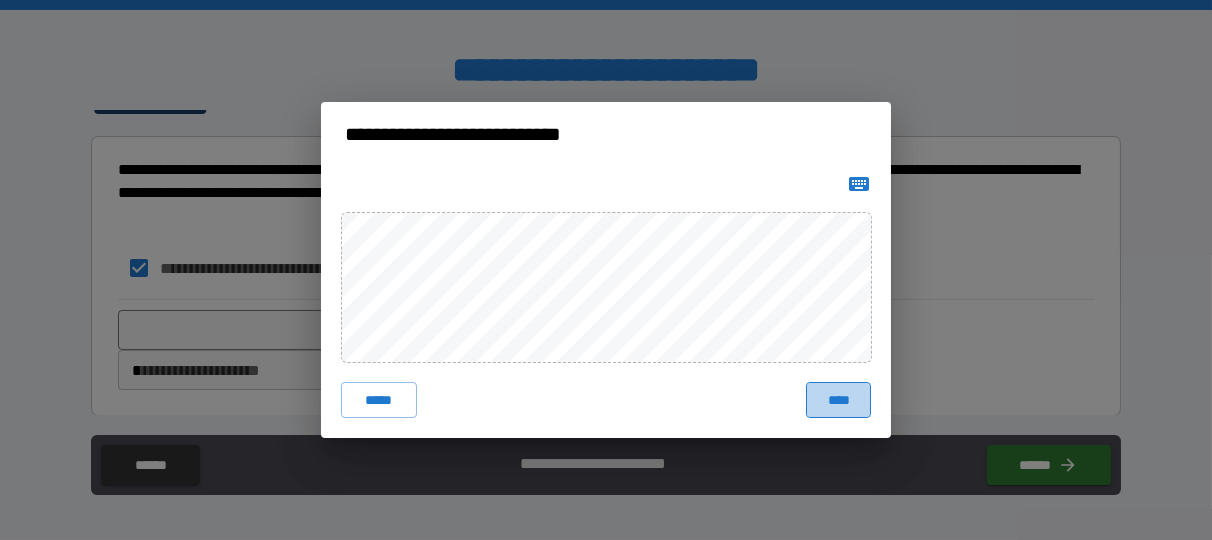 click on "****" at bounding box center (838, 400) 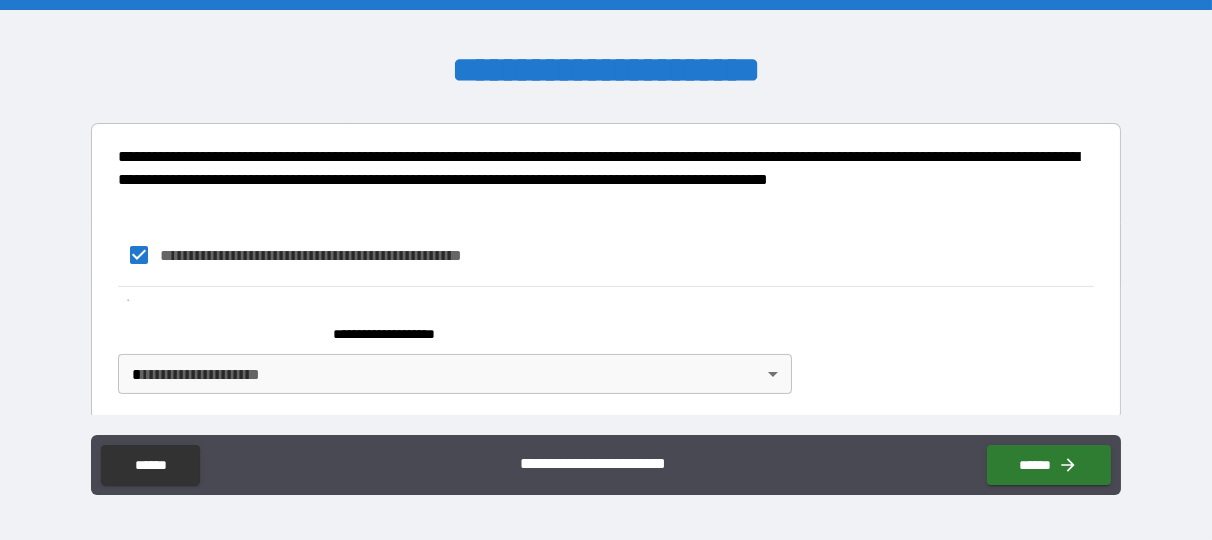 scroll, scrollTop: 1152, scrollLeft: 0, axis: vertical 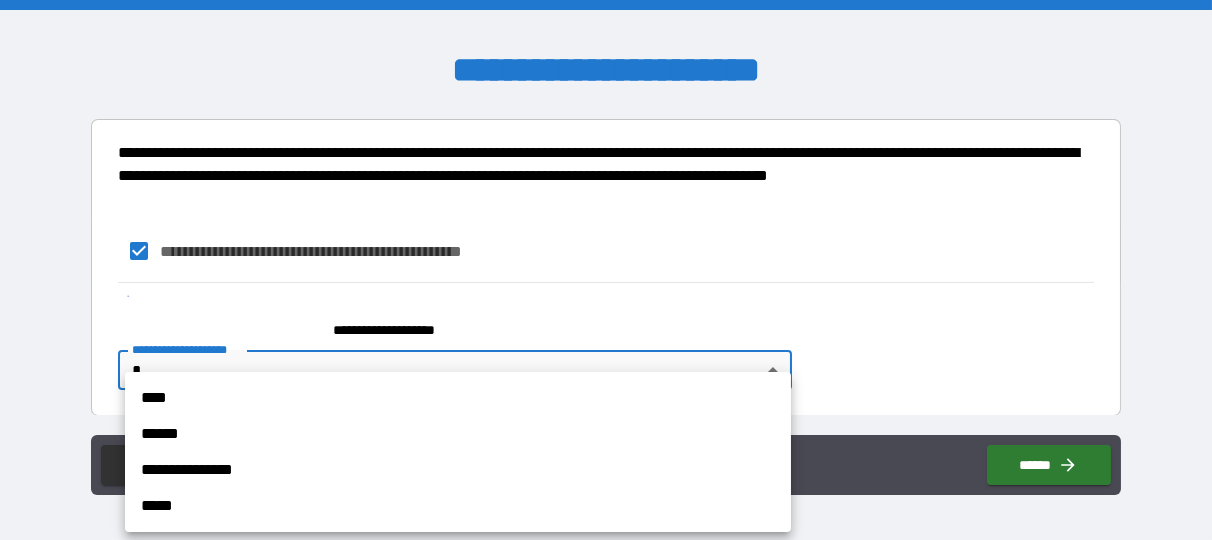 click on "[ADDRESS]" at bounding box center [606, 270] 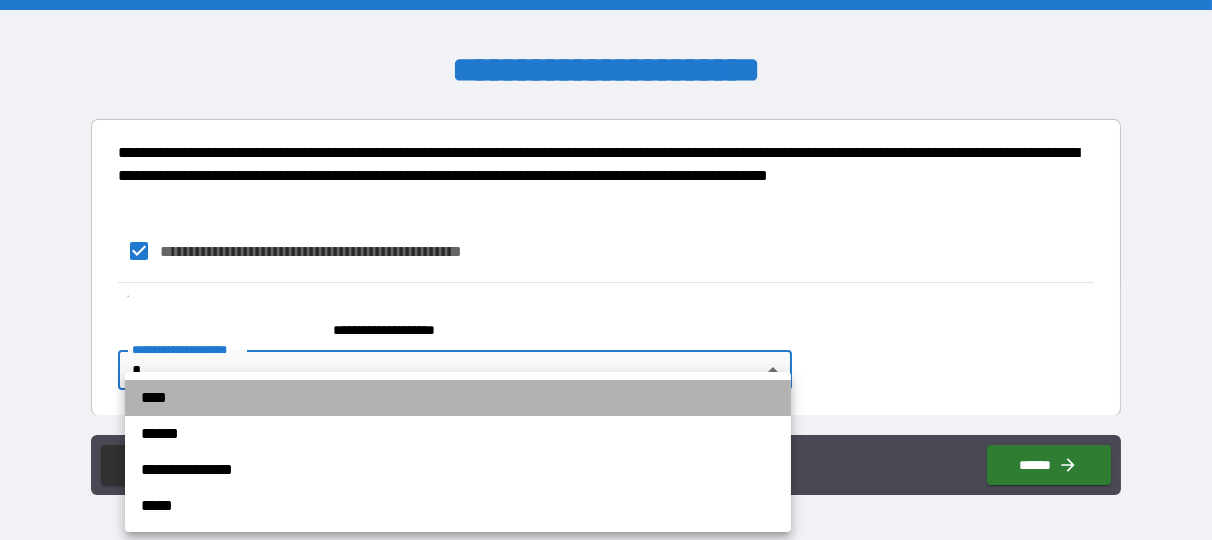click on "****" at bounding box center [458, 398] 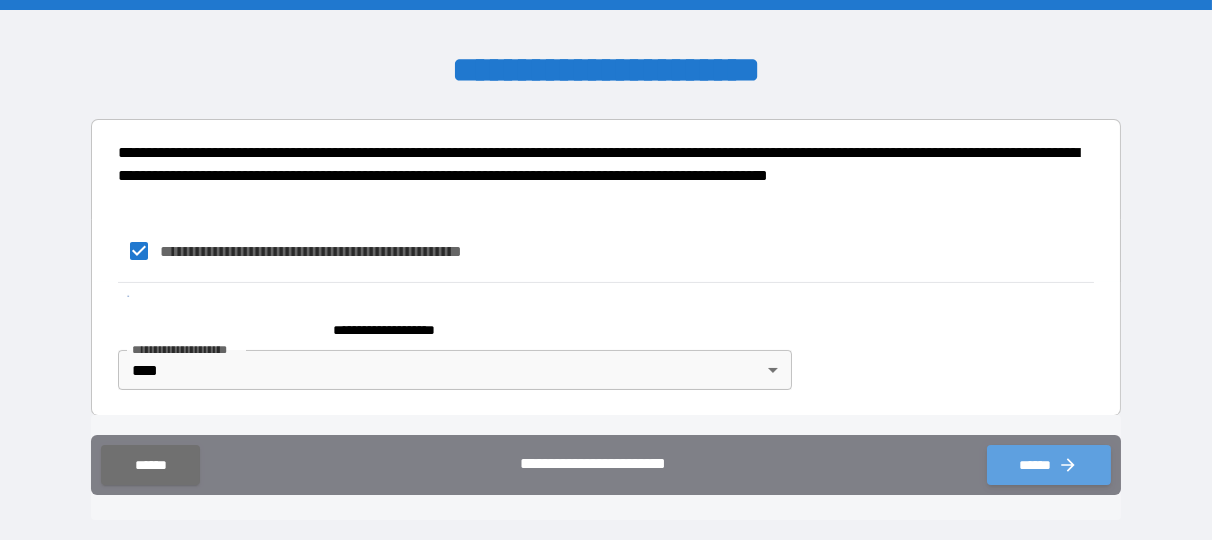 click on "******" at bounding box center [1049, 465] 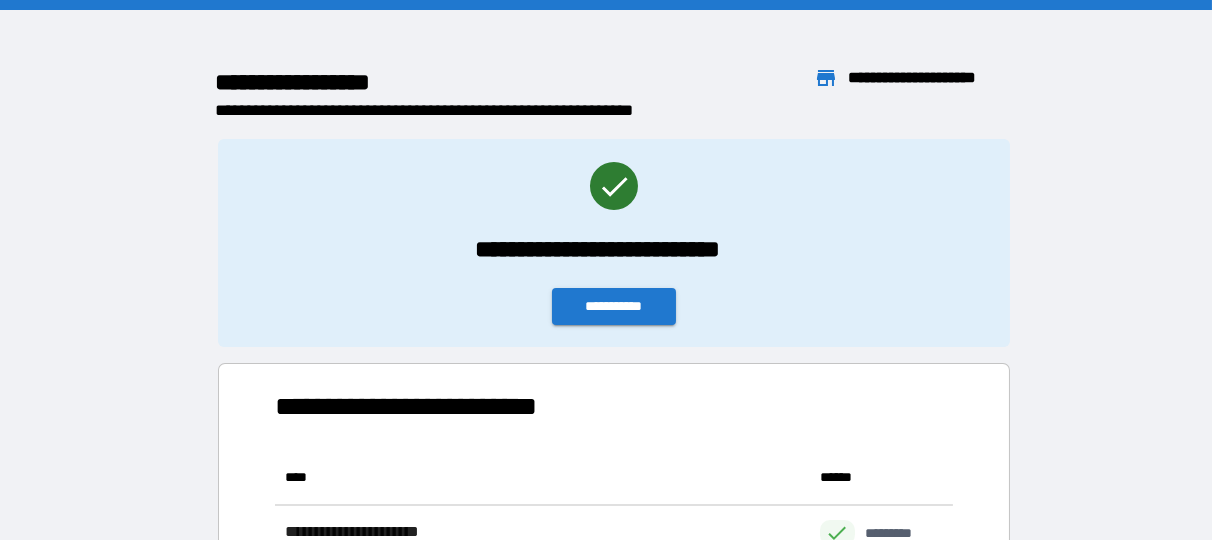 scroll, scrollTop: 16, scrollLeft: 16, axis: both 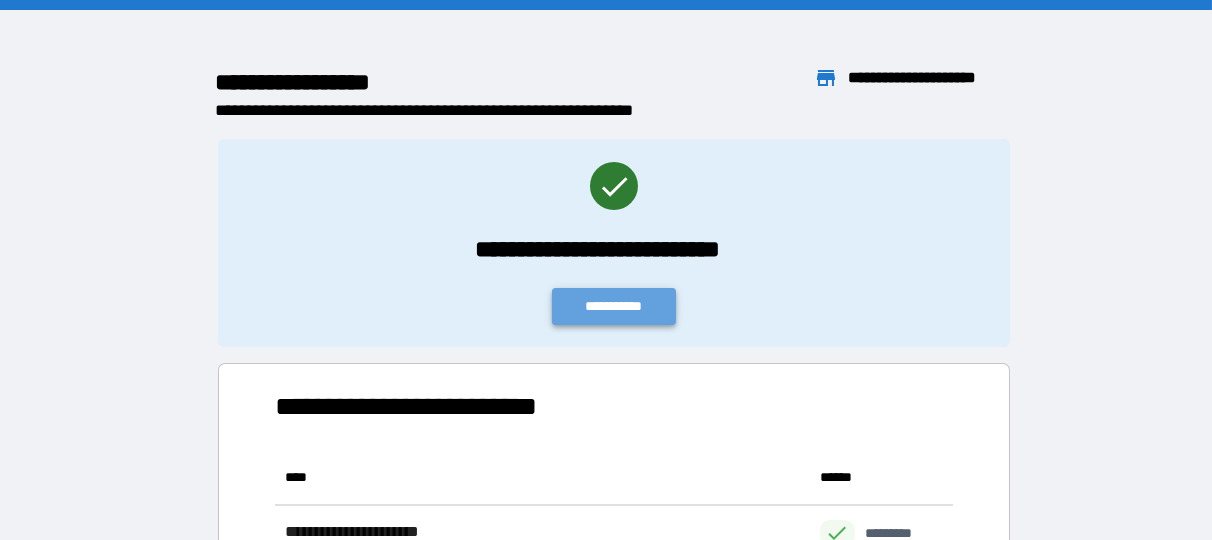 click on "**********" at bounding box center [614, 306] 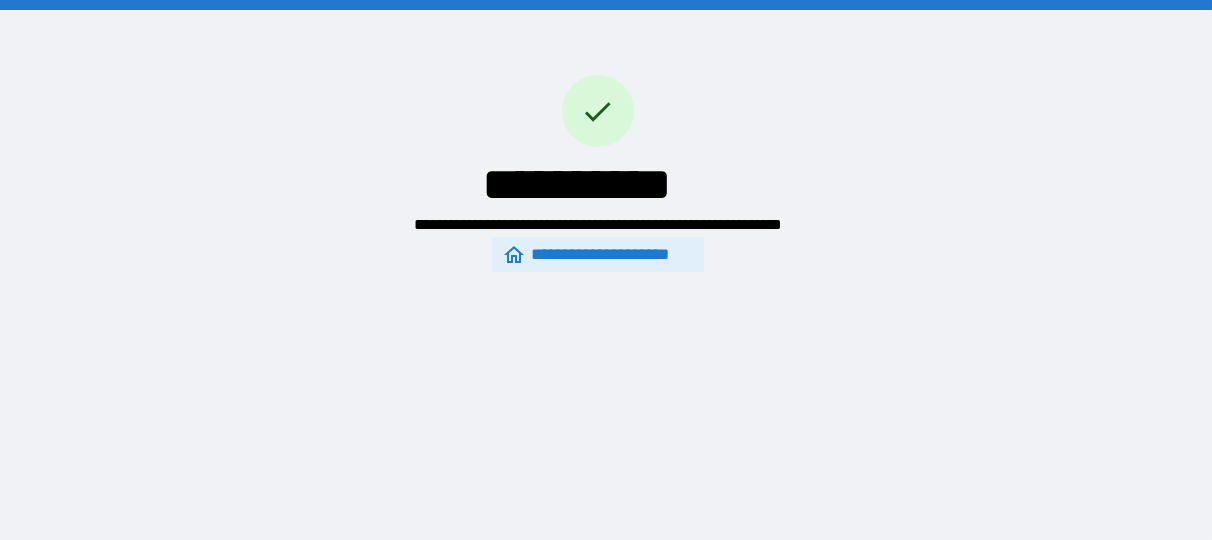click on "**********" at bounding box center (597, 254) 